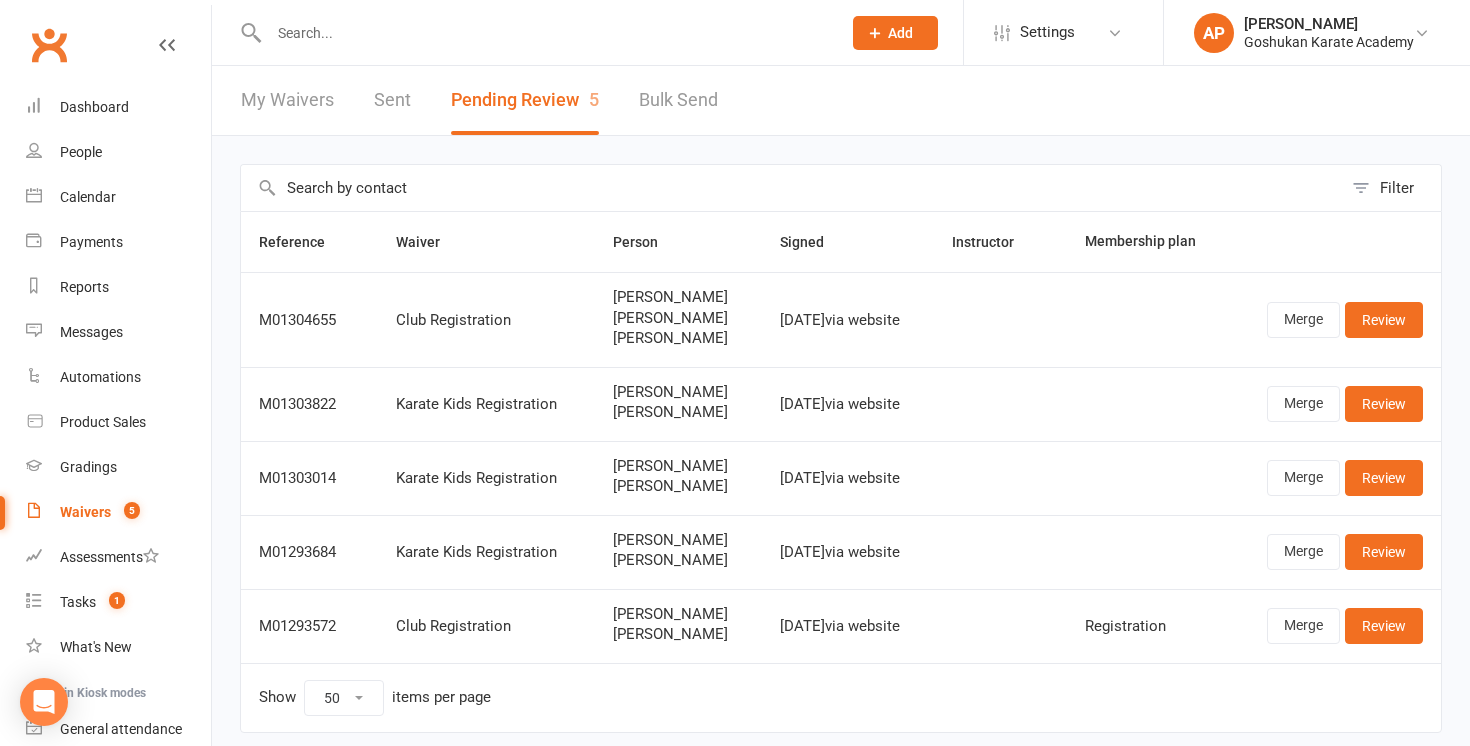 select on "50" 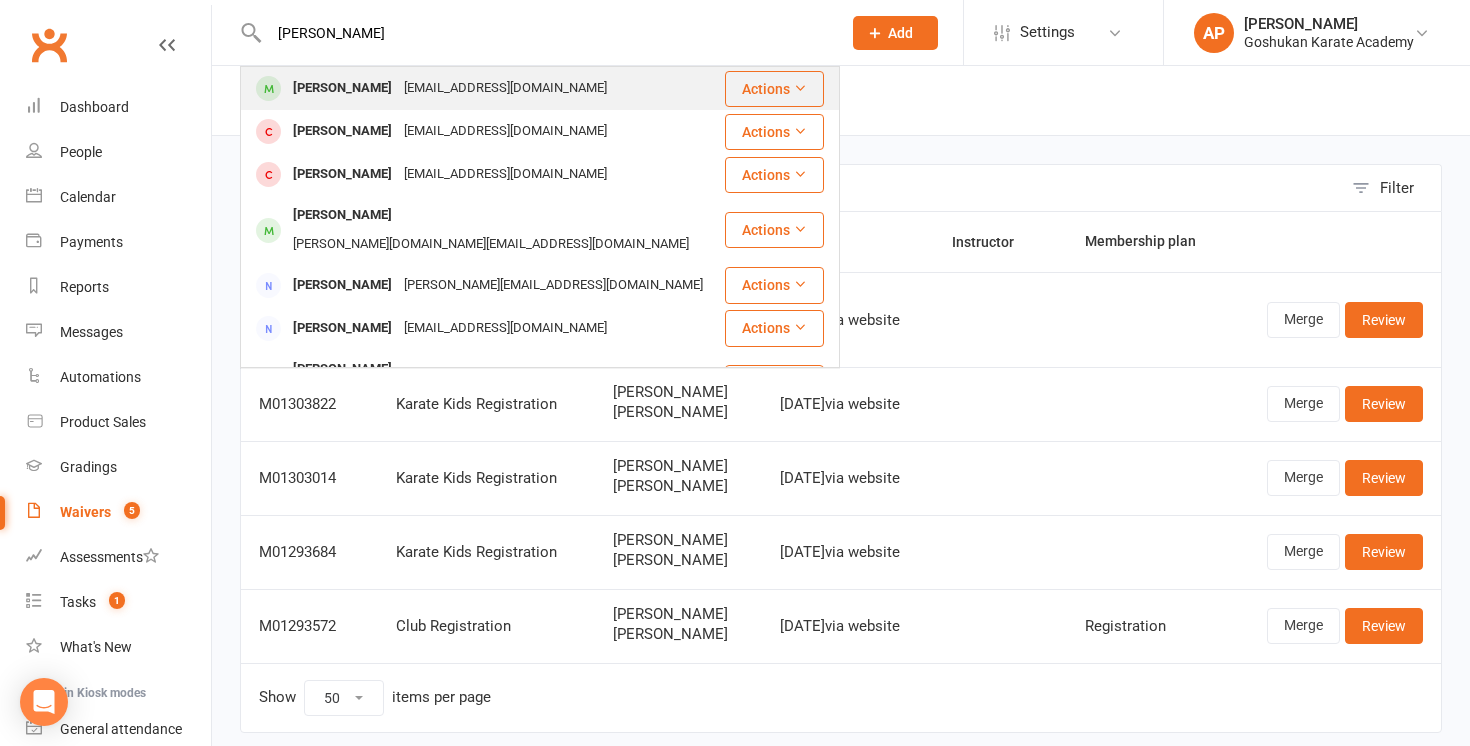 type on "[PERSON_NAME]" 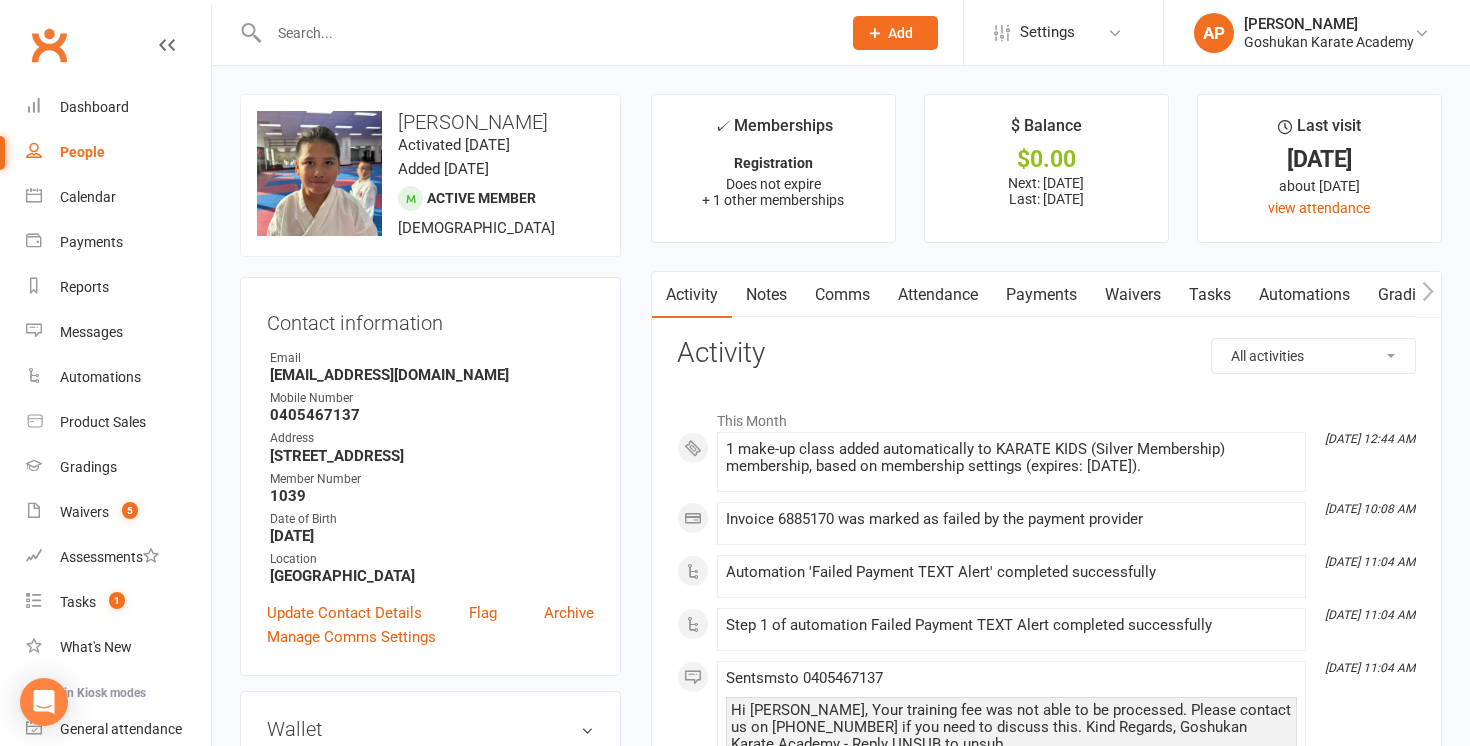 click on "Payments" at bounding box center (1041, 295) 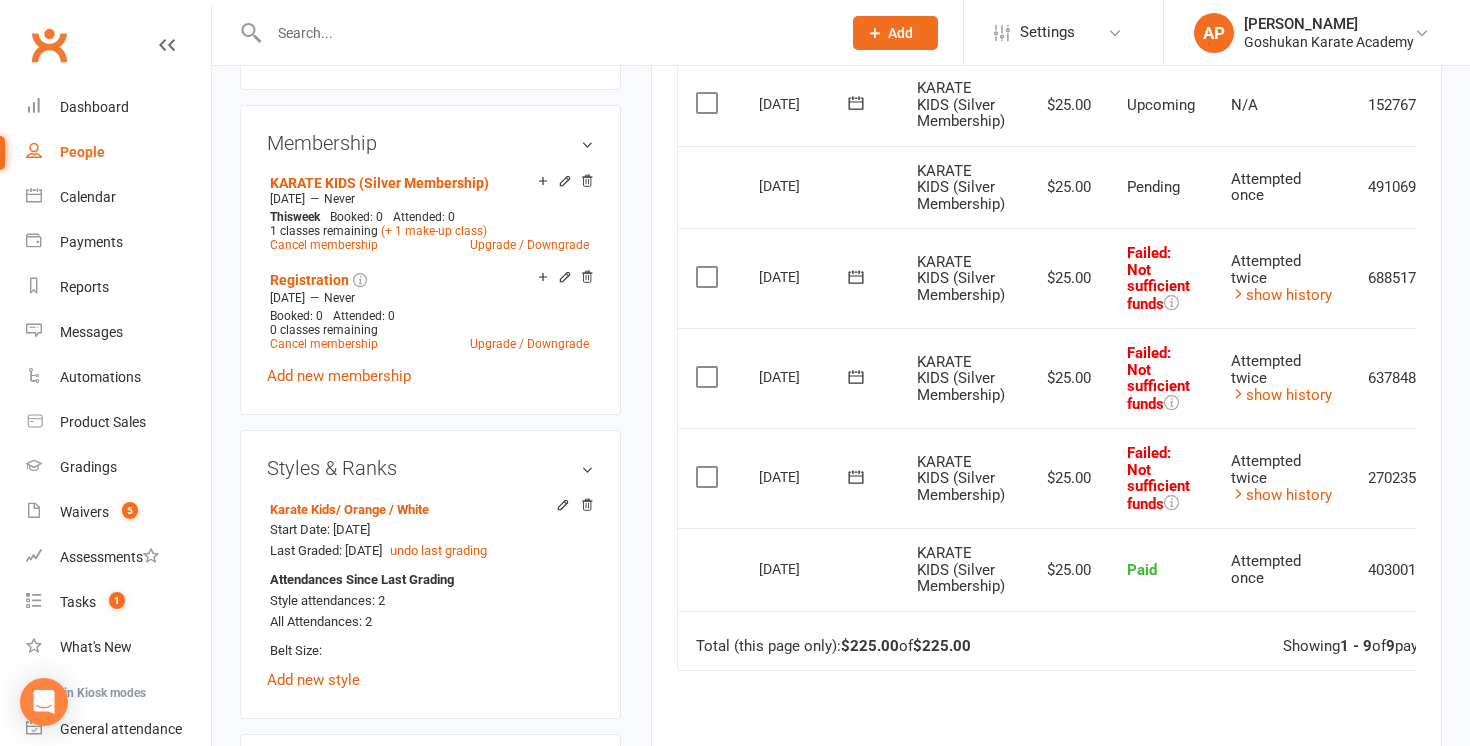 scroll, scrollTop: 811, scrollLeft: 0, axis: vertical 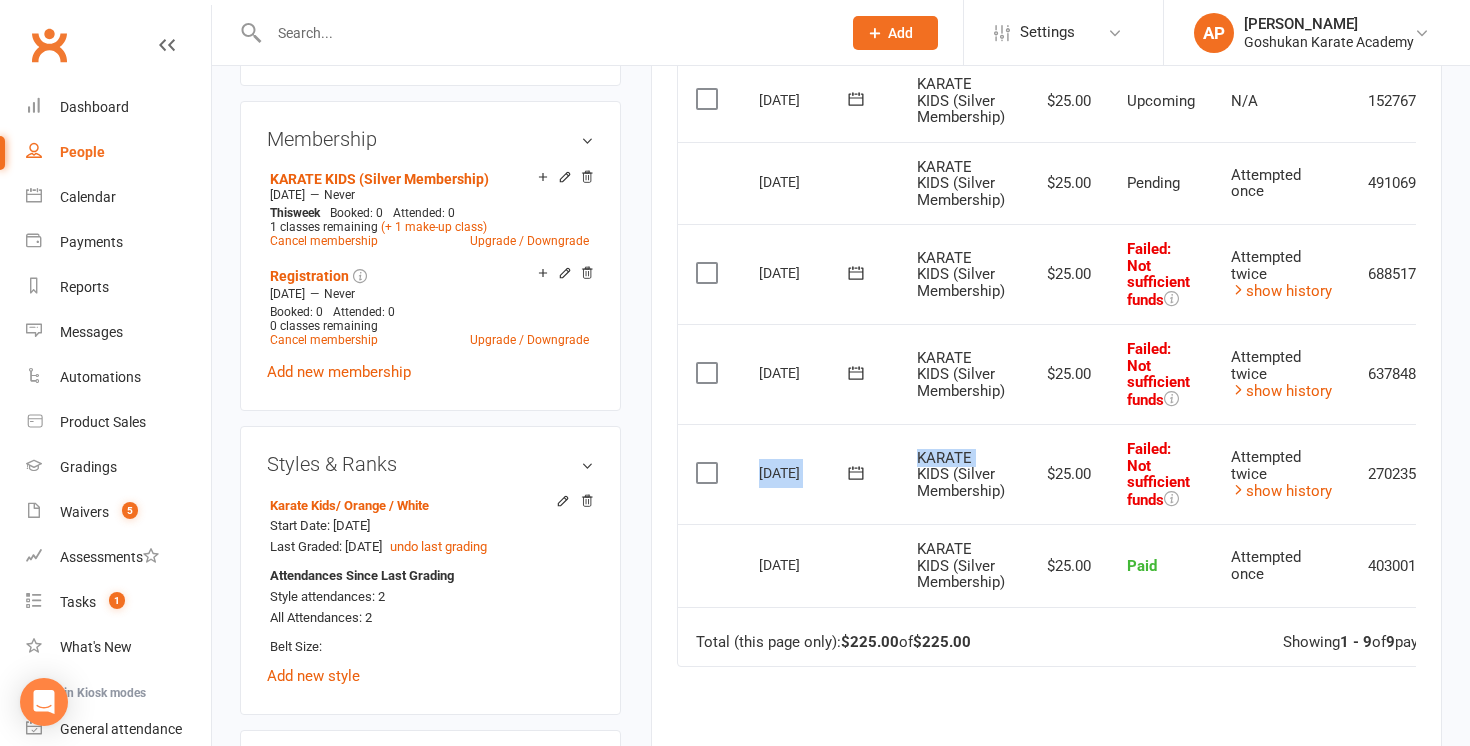 drag, startPoint x: 752, startPoint y: 471, endPoint x: 899, endPoint y: 474, distance: 147.03061 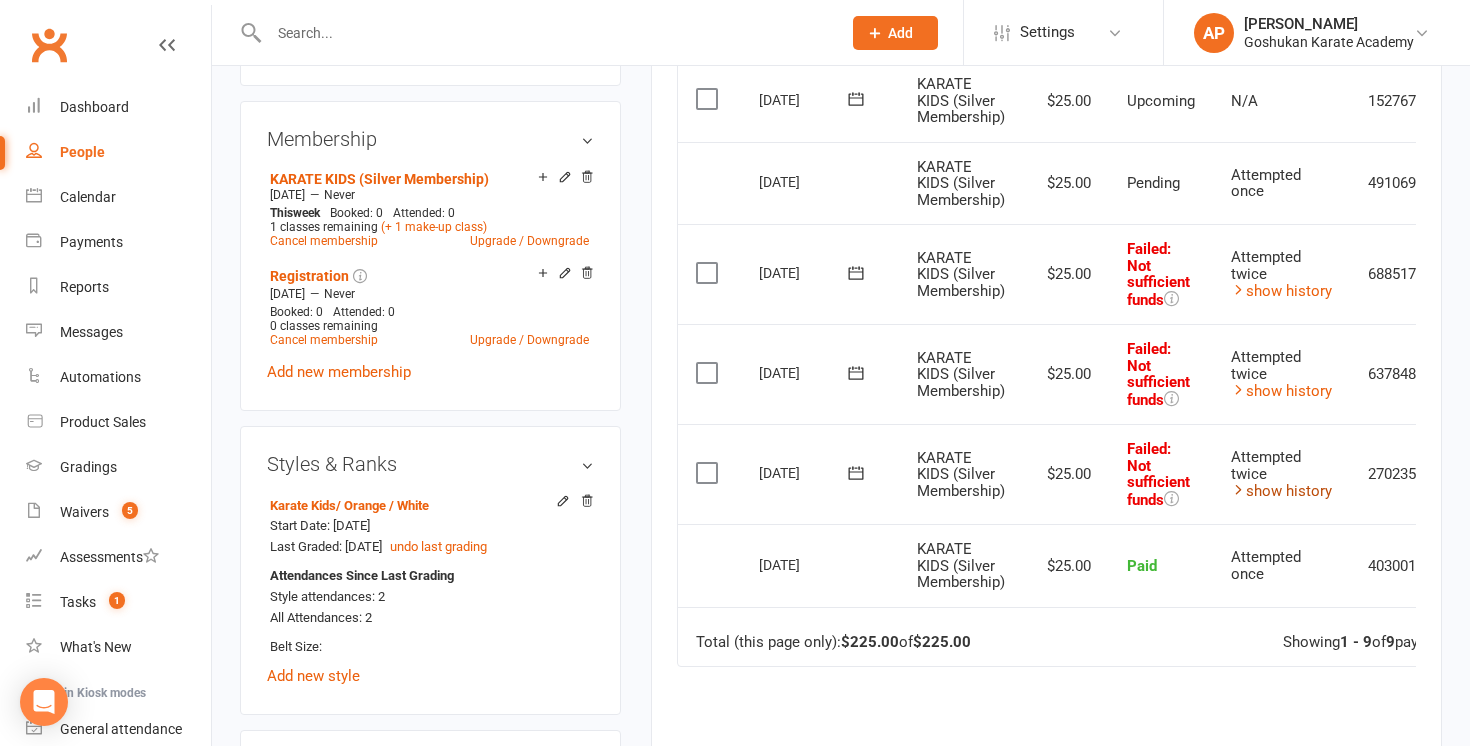click on "show history" at bounding box center [1281, 491] 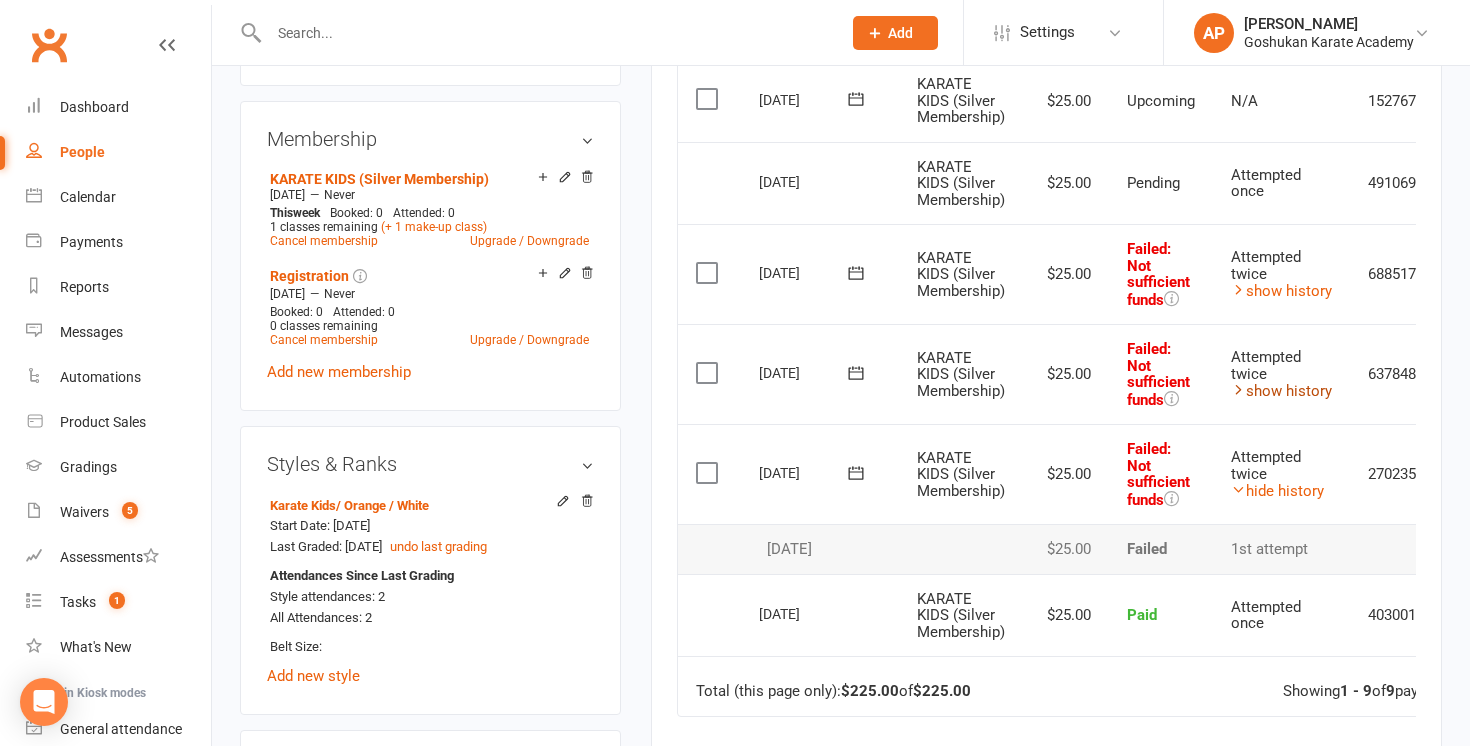 click on "show history" at bounding box center [1281, 391] 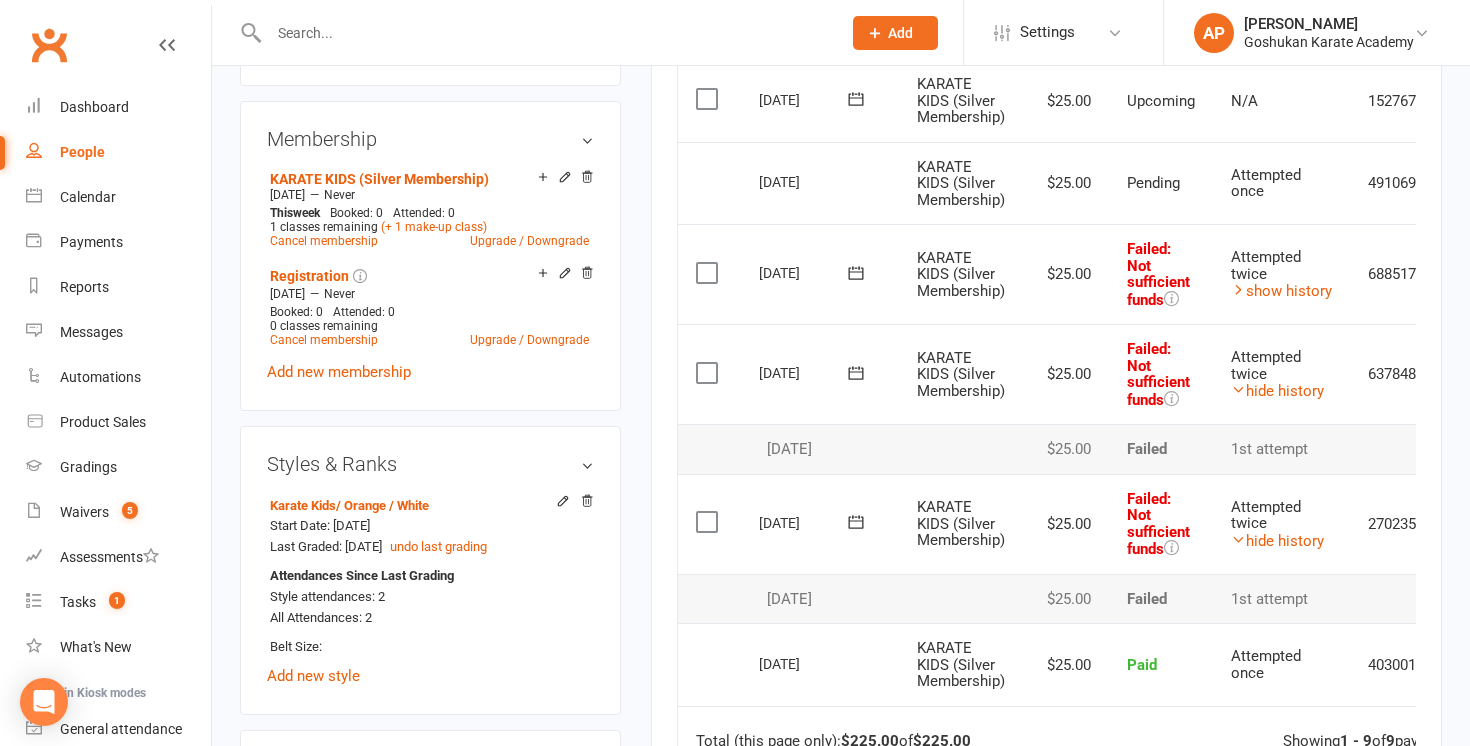 drag, startPoint x: 757, startPoint y: 453, endPoint x: 887, endPoint y: 461, distance: 130.24593 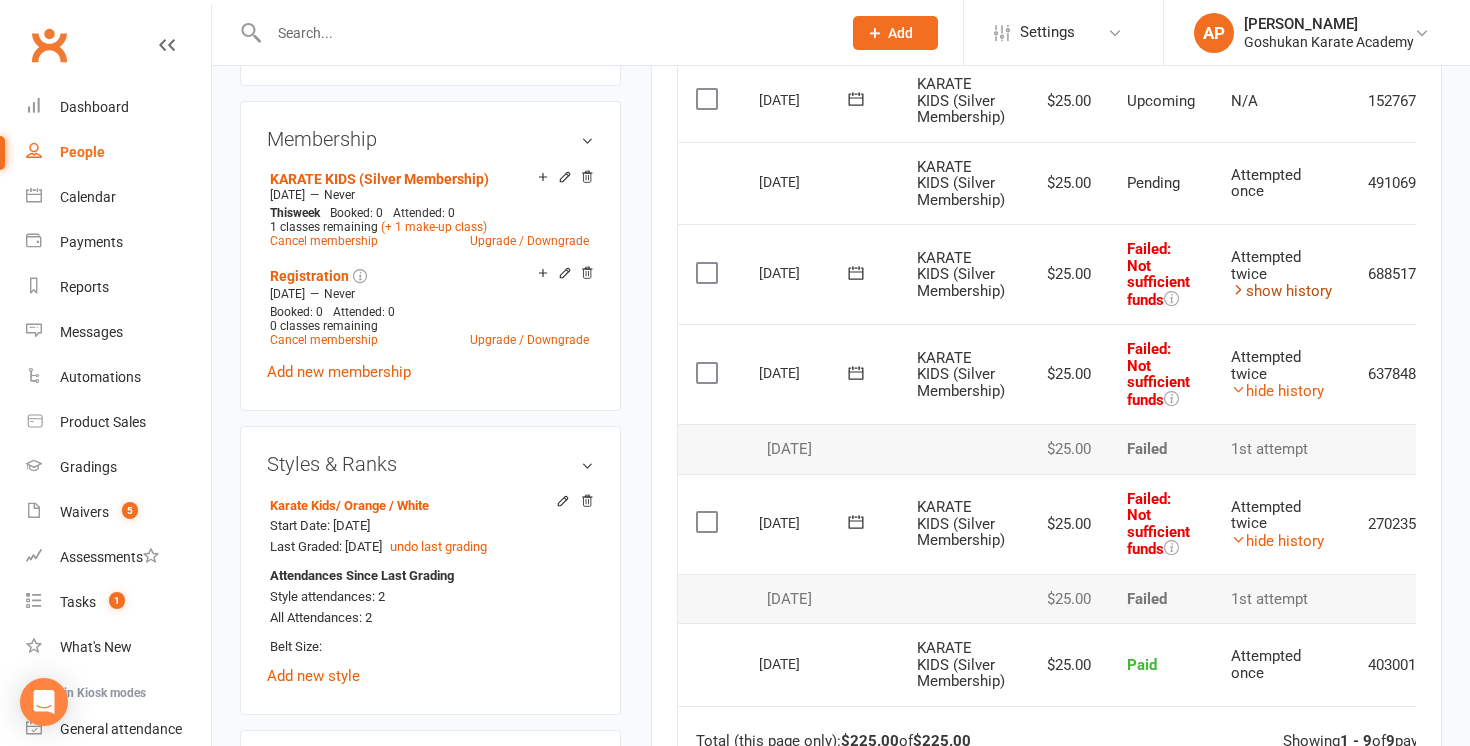 click on "show history" at bounding box center [1281, 291] 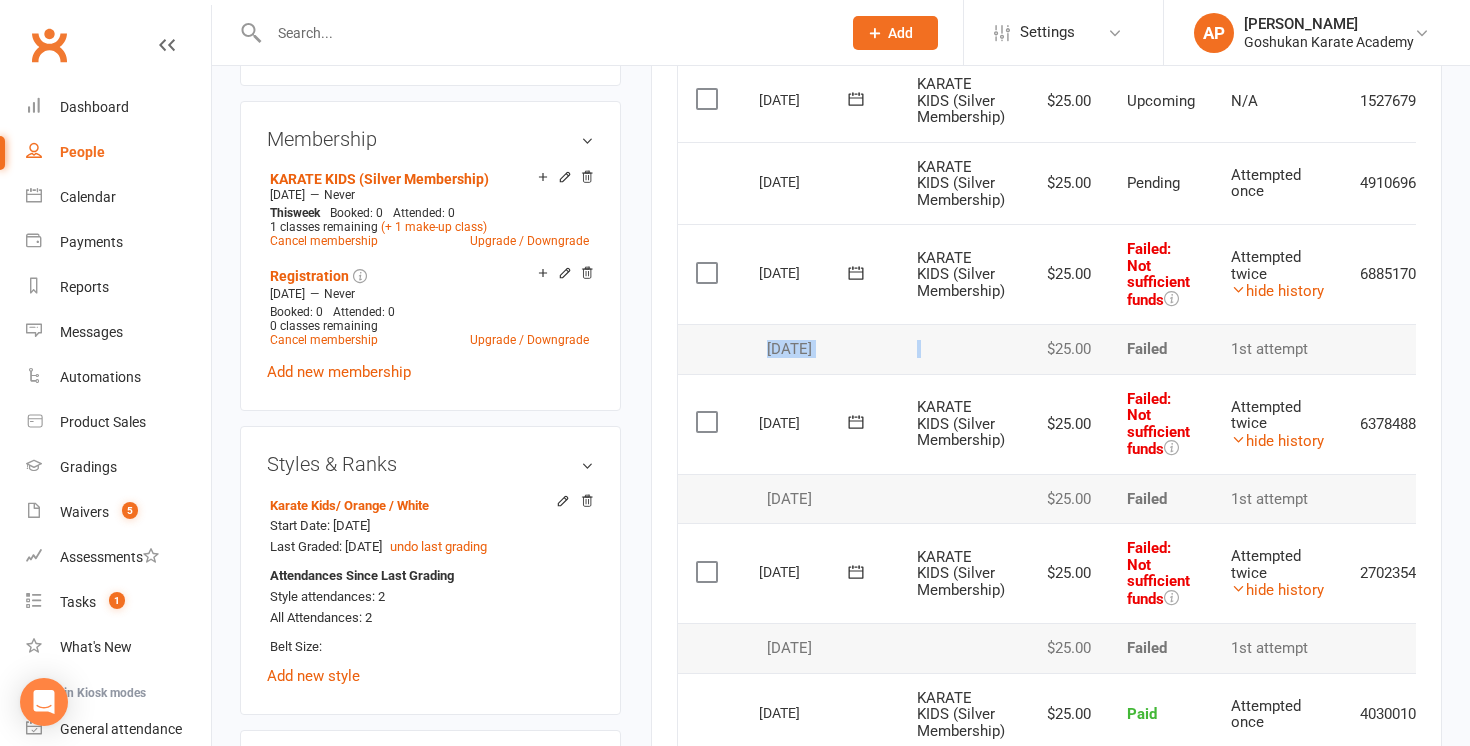 drag, startPoint x: 761, startPoint y: 345, endPoint x: 904, endPoint y: 370, distance: 145.16887 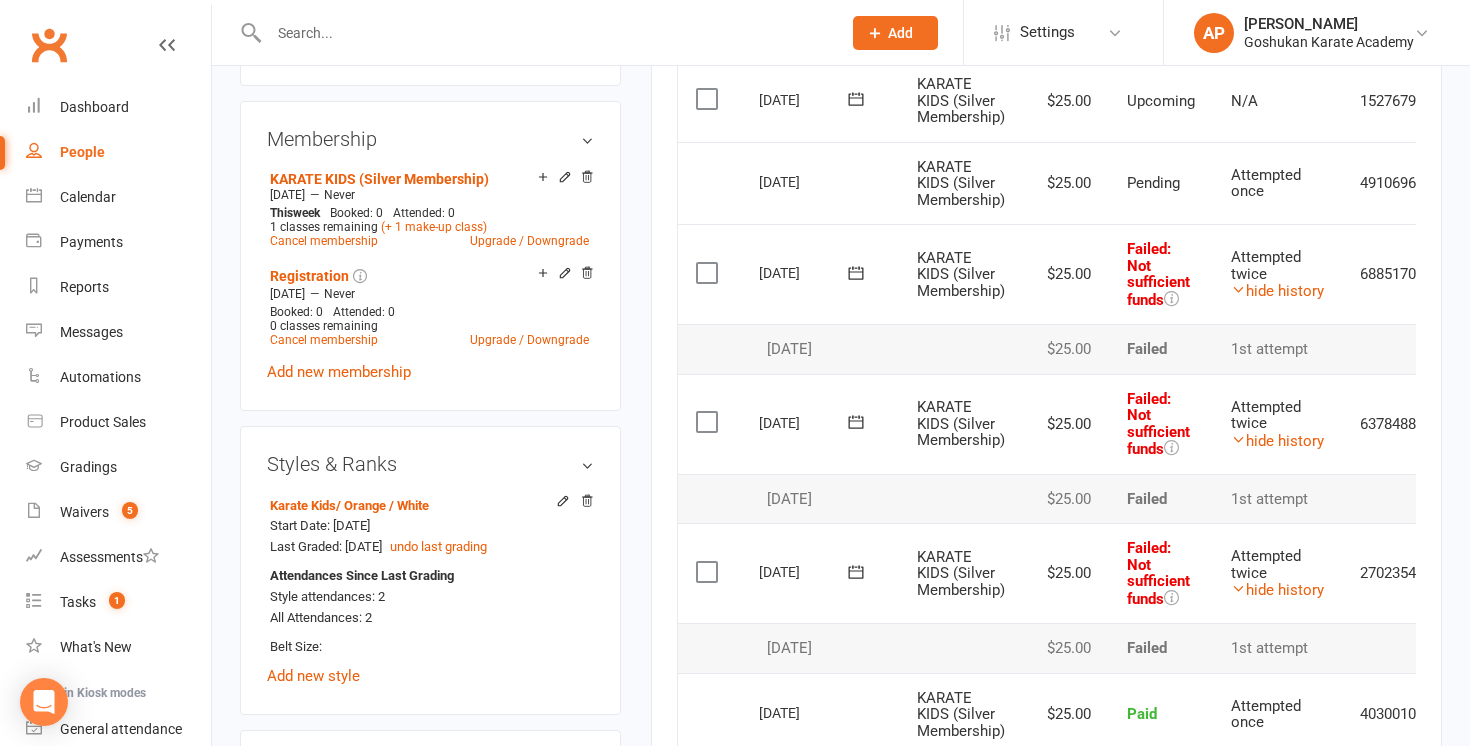click on "[DATE]" at bounding box center (820, 349) 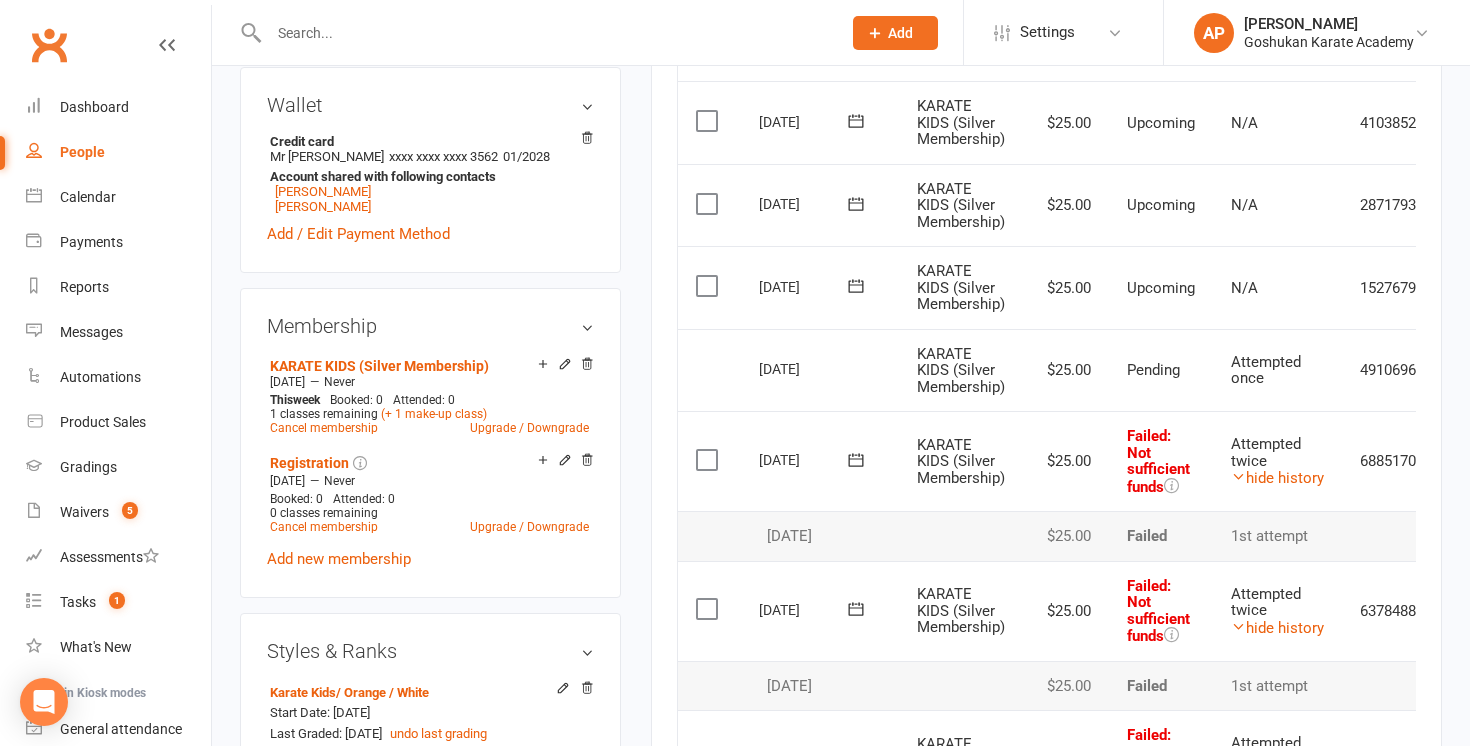 scroll, scrollTop: 573, scrollLeft: 0, axis: vertical 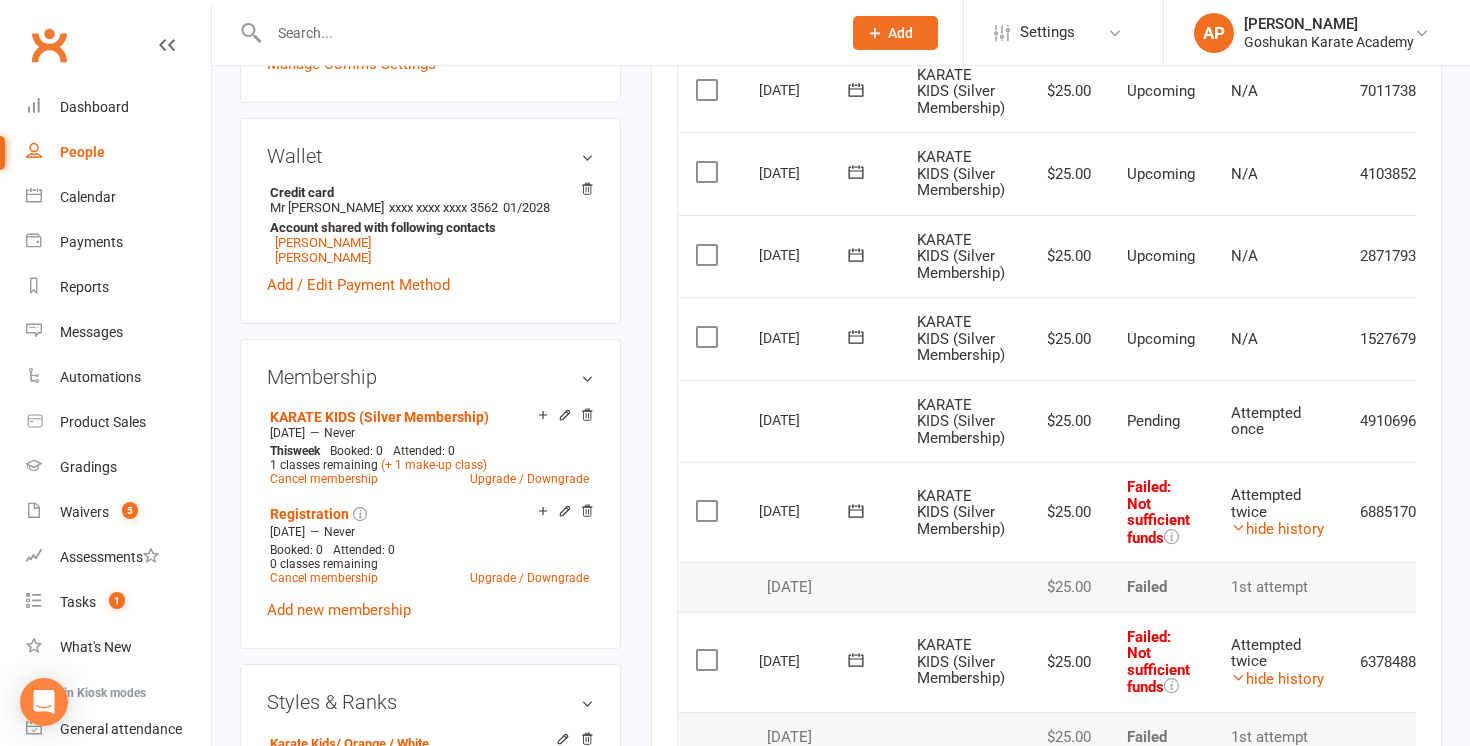 click at bounding box center (709, 337) 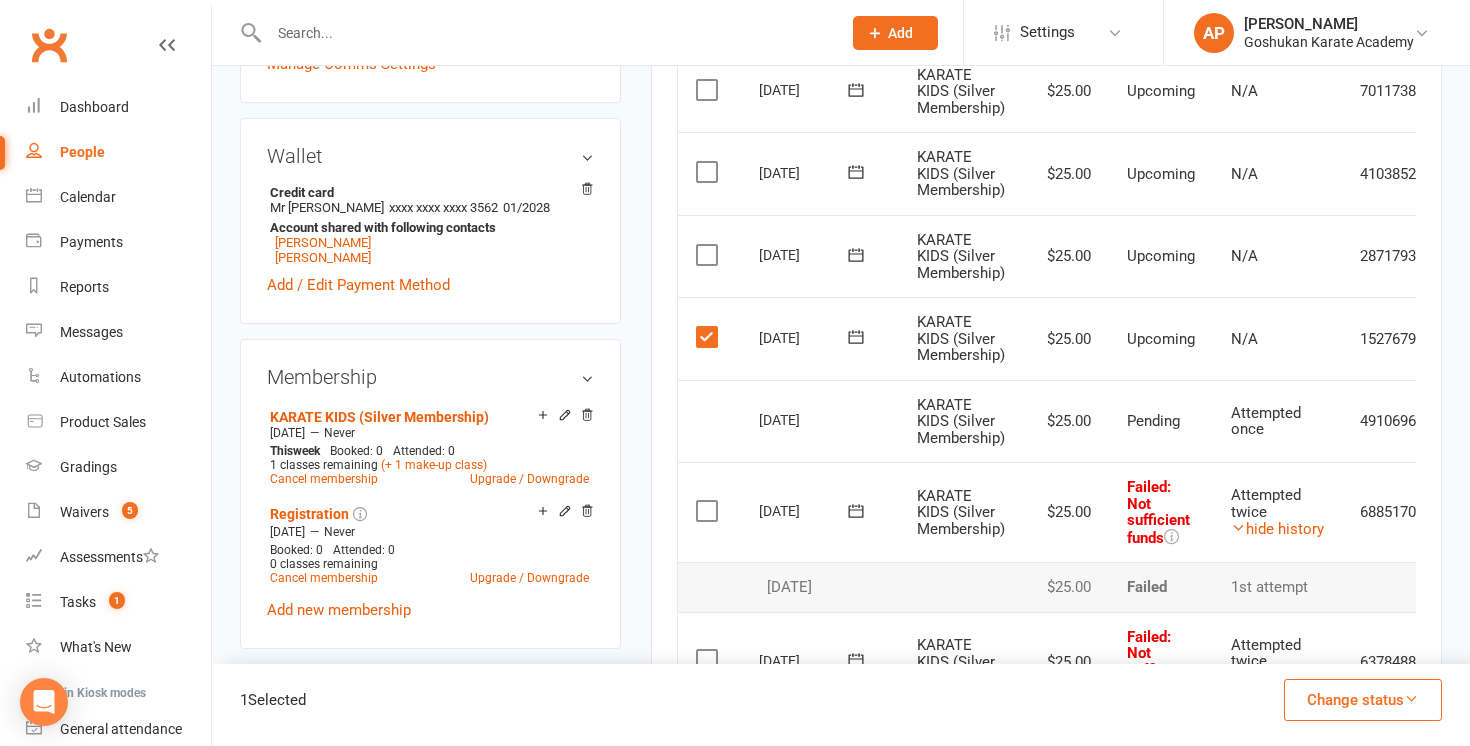 click on "Change status" at bounding box center (1363, 700) 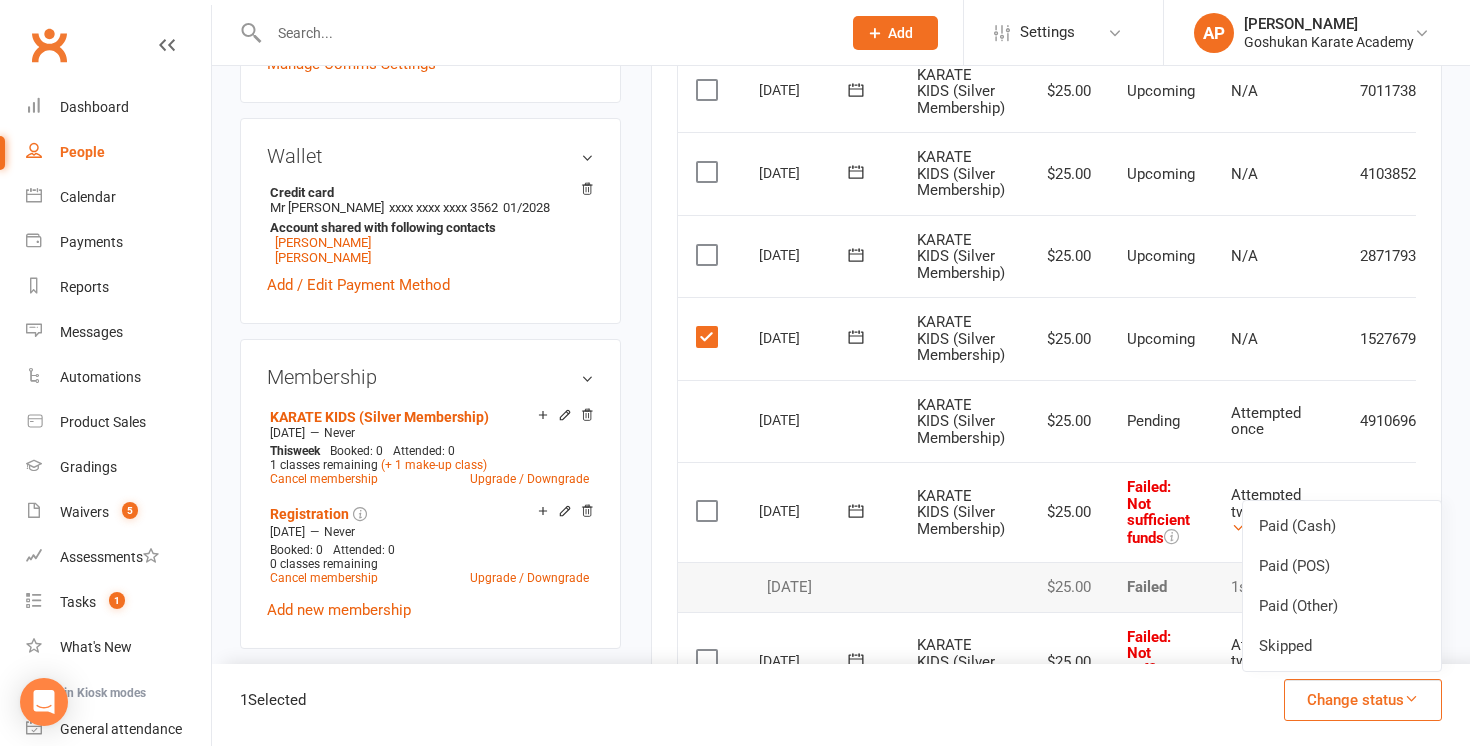 click at bounding box center [709, 337] 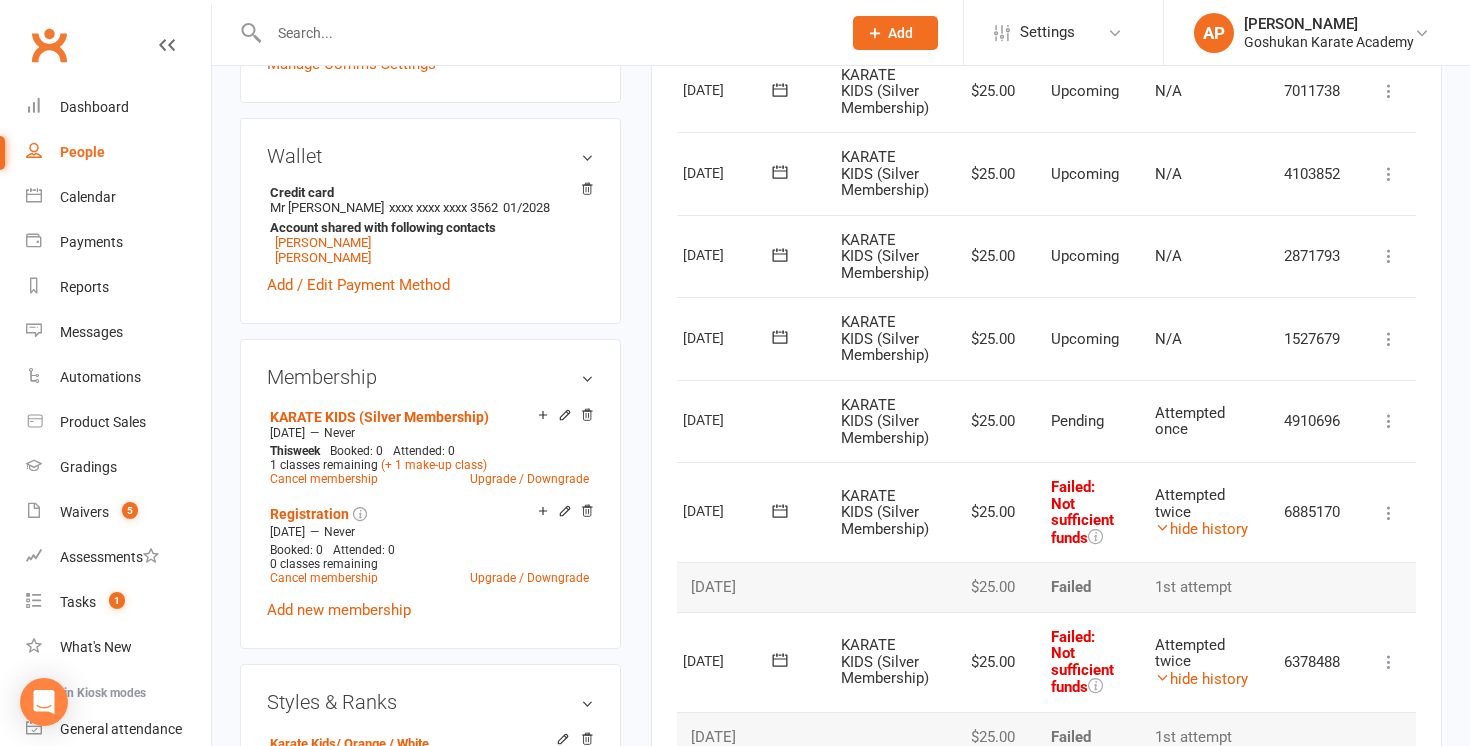 scroll, scrollTop: 0, scrollLeft: 85, axis: horizontal 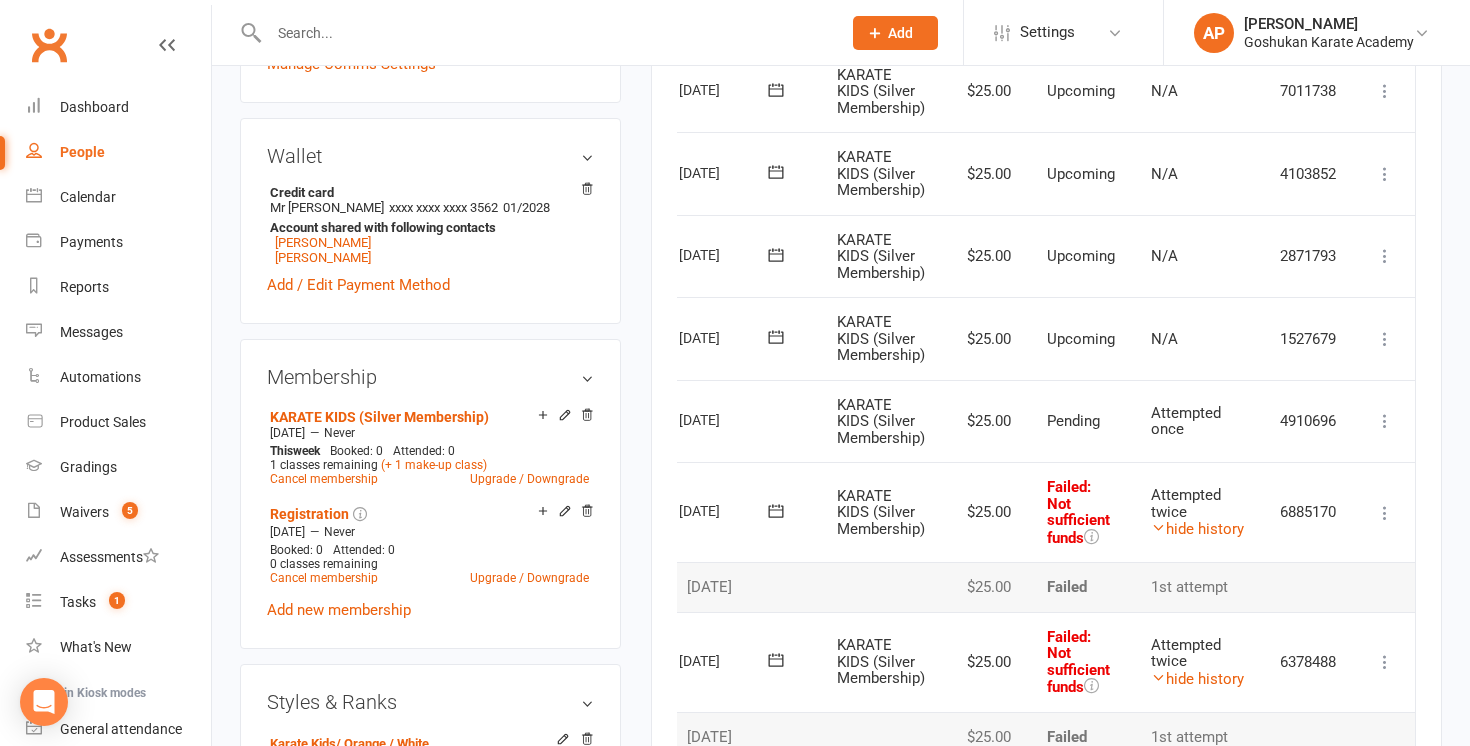 click at bounding box center [1385, 339] 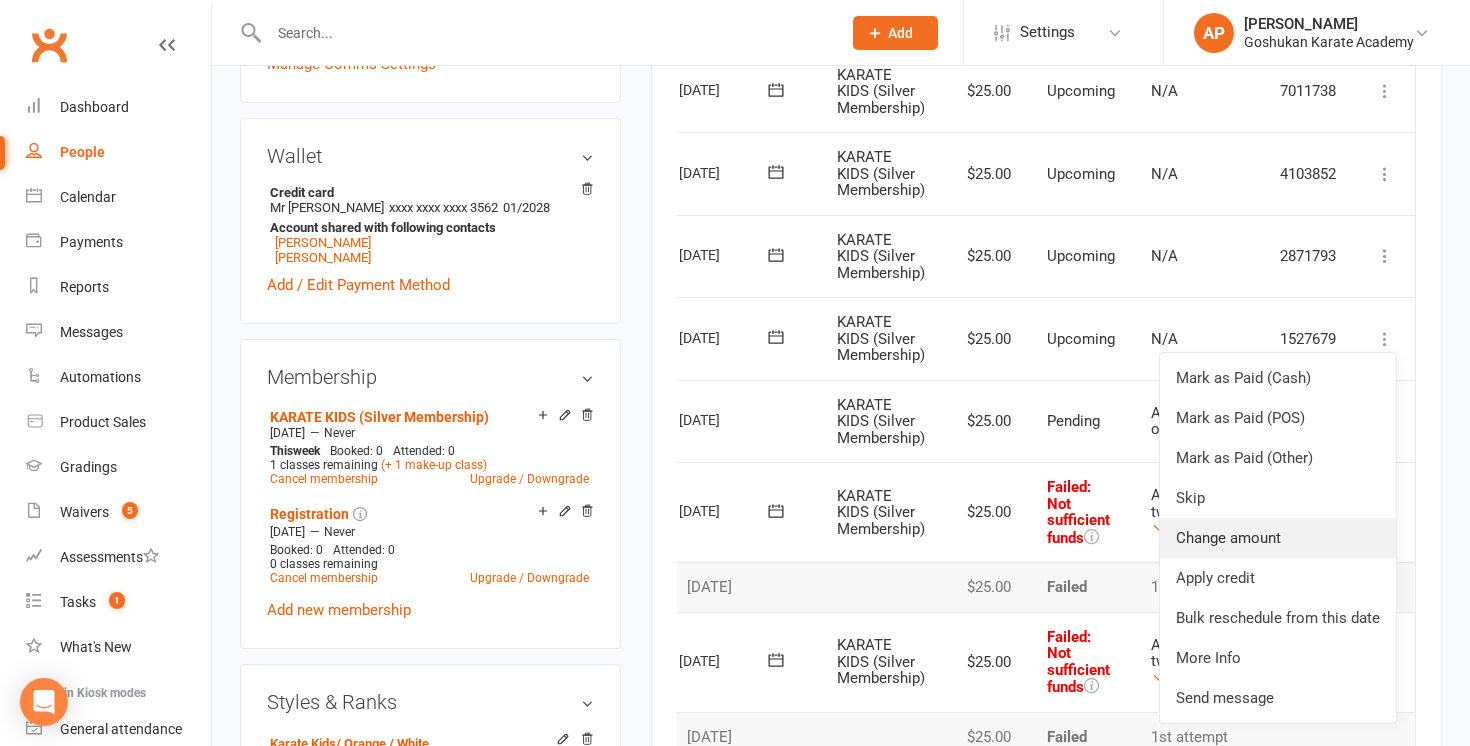 click on "Change amount" at bounding box center (1278, 538) 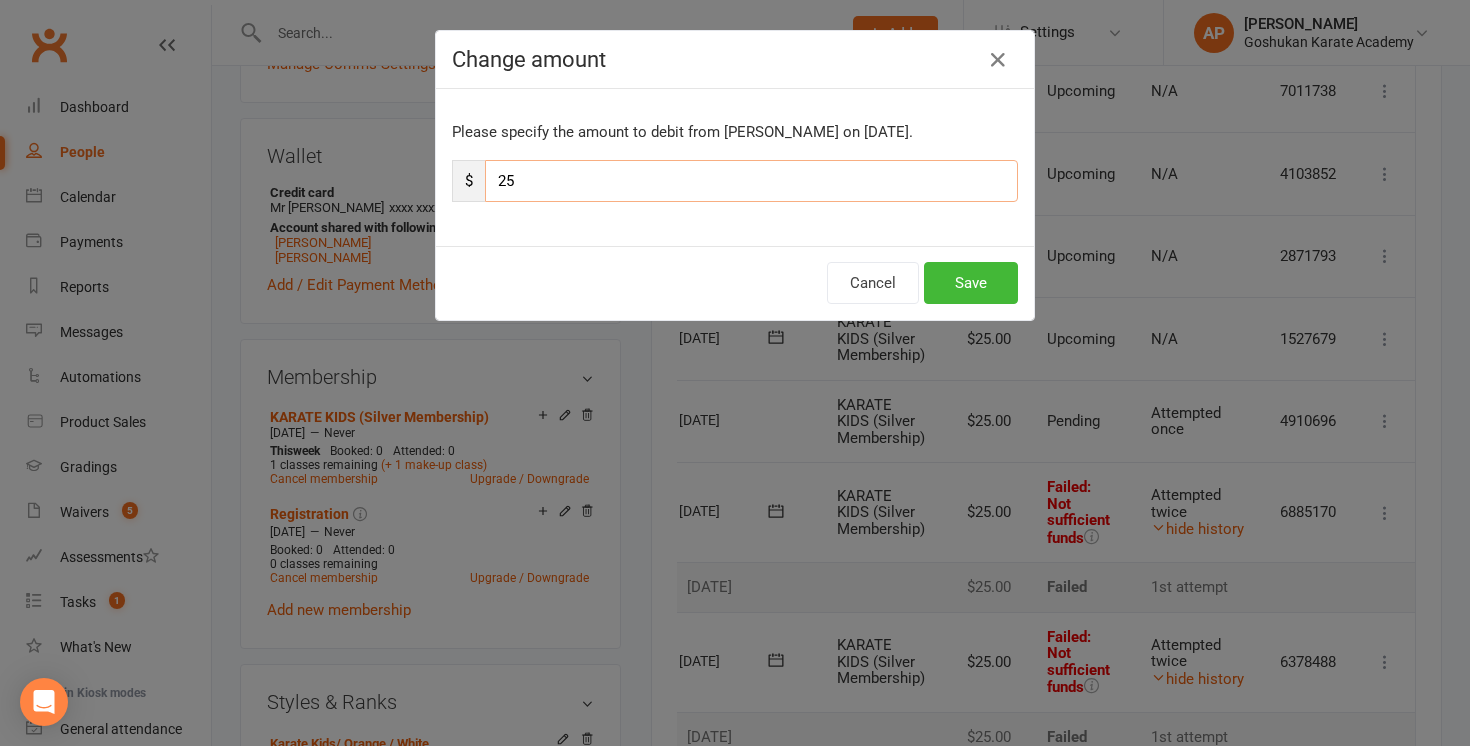 click on "25" at bounding box center (751, 181) 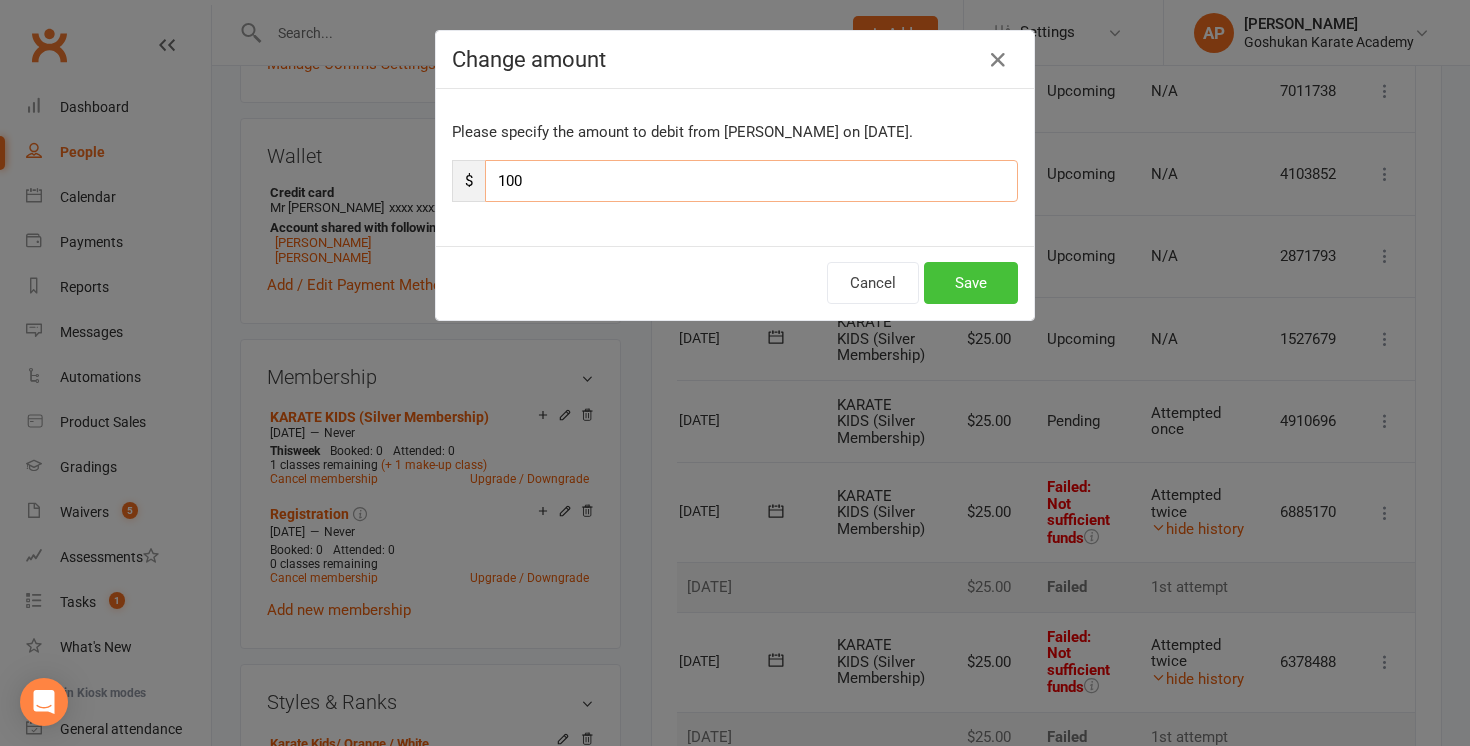 type on "100" 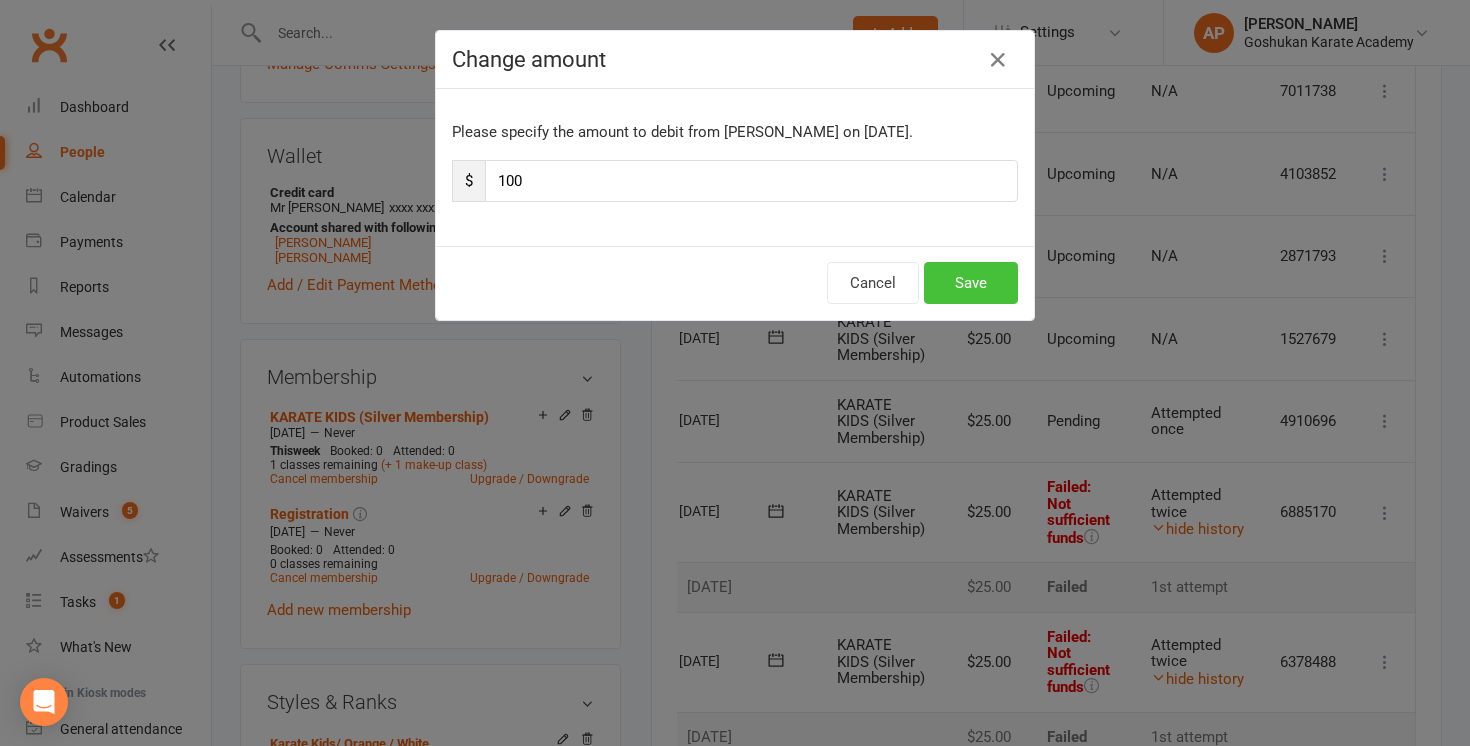 click on "Save" at bounding box center (971, 283) 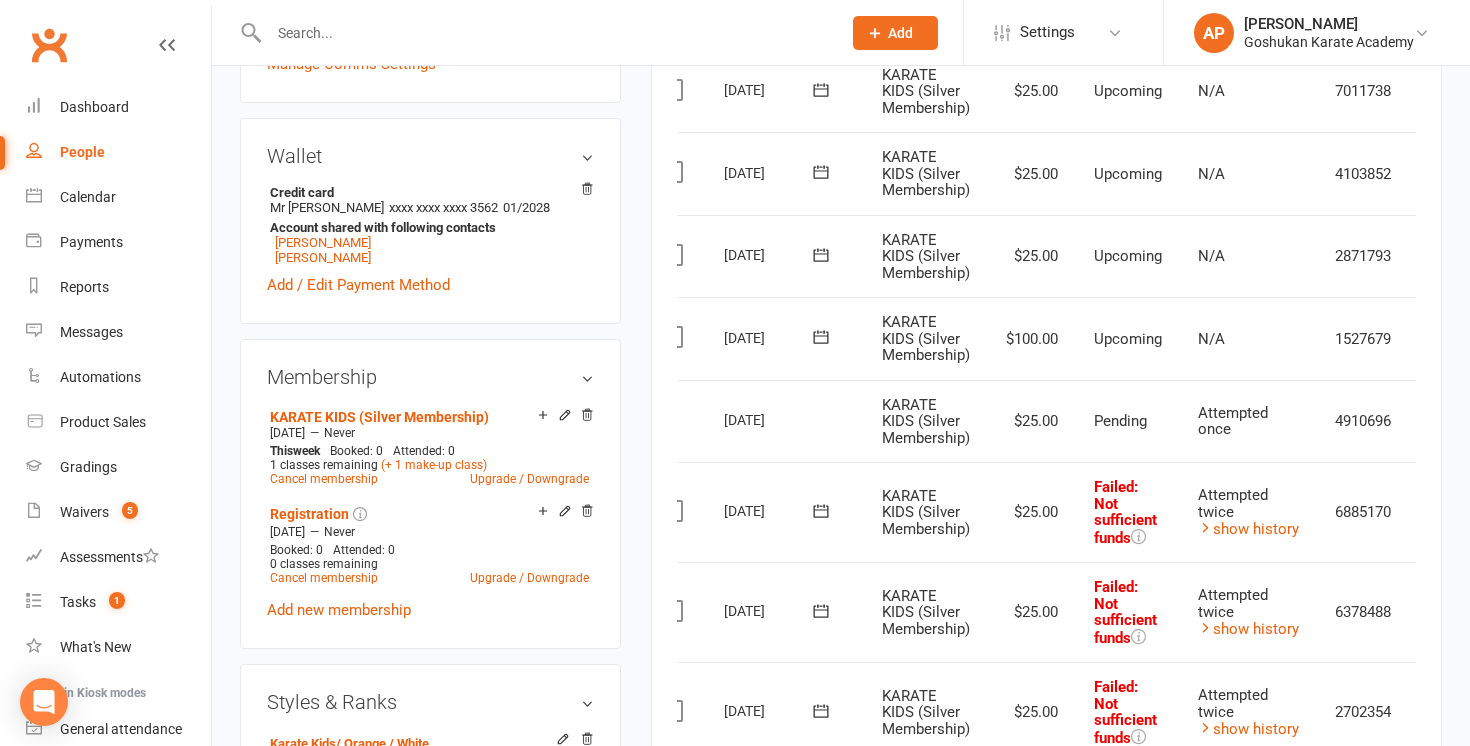 scroll, scrollTop: 0, scrollLeft: 0, axis: both 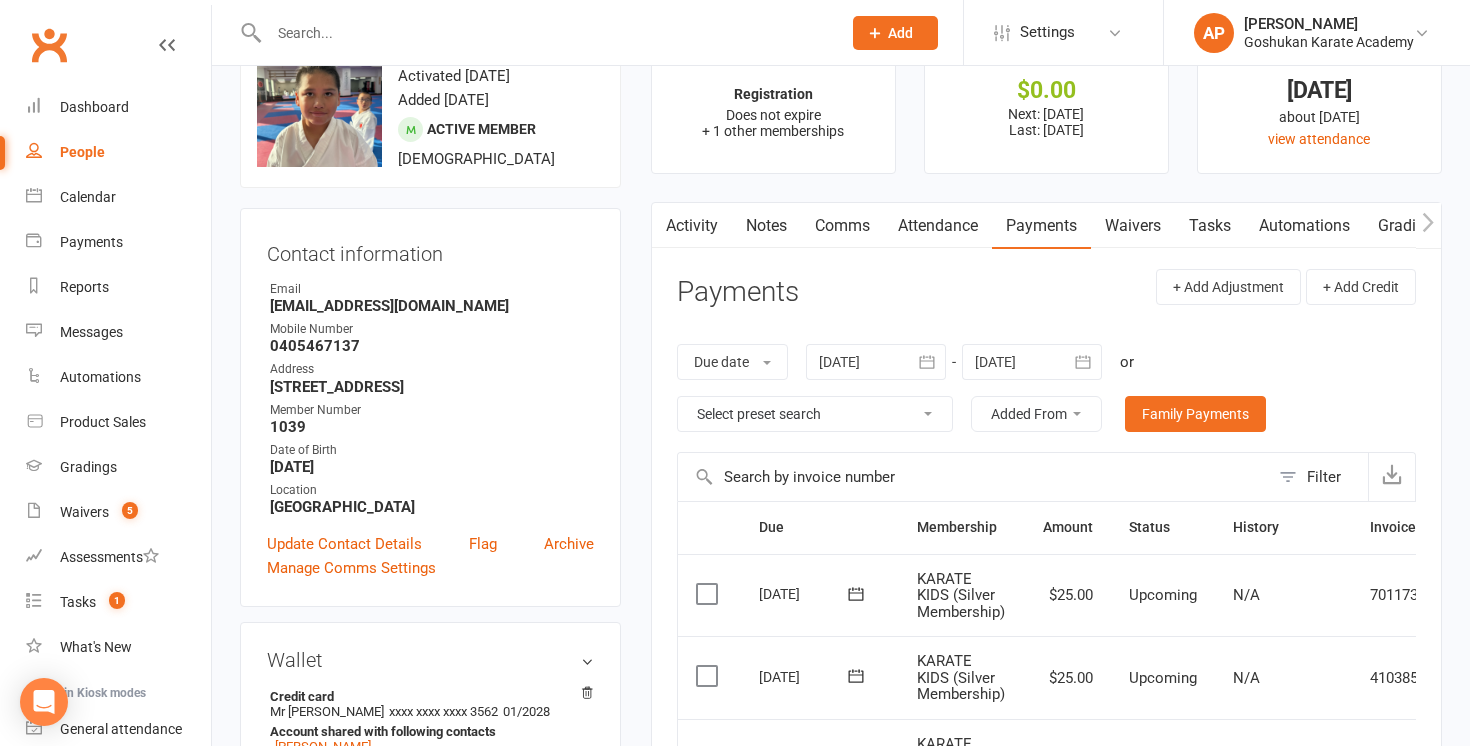 click on "Notes" at bounding box center [766, 226] 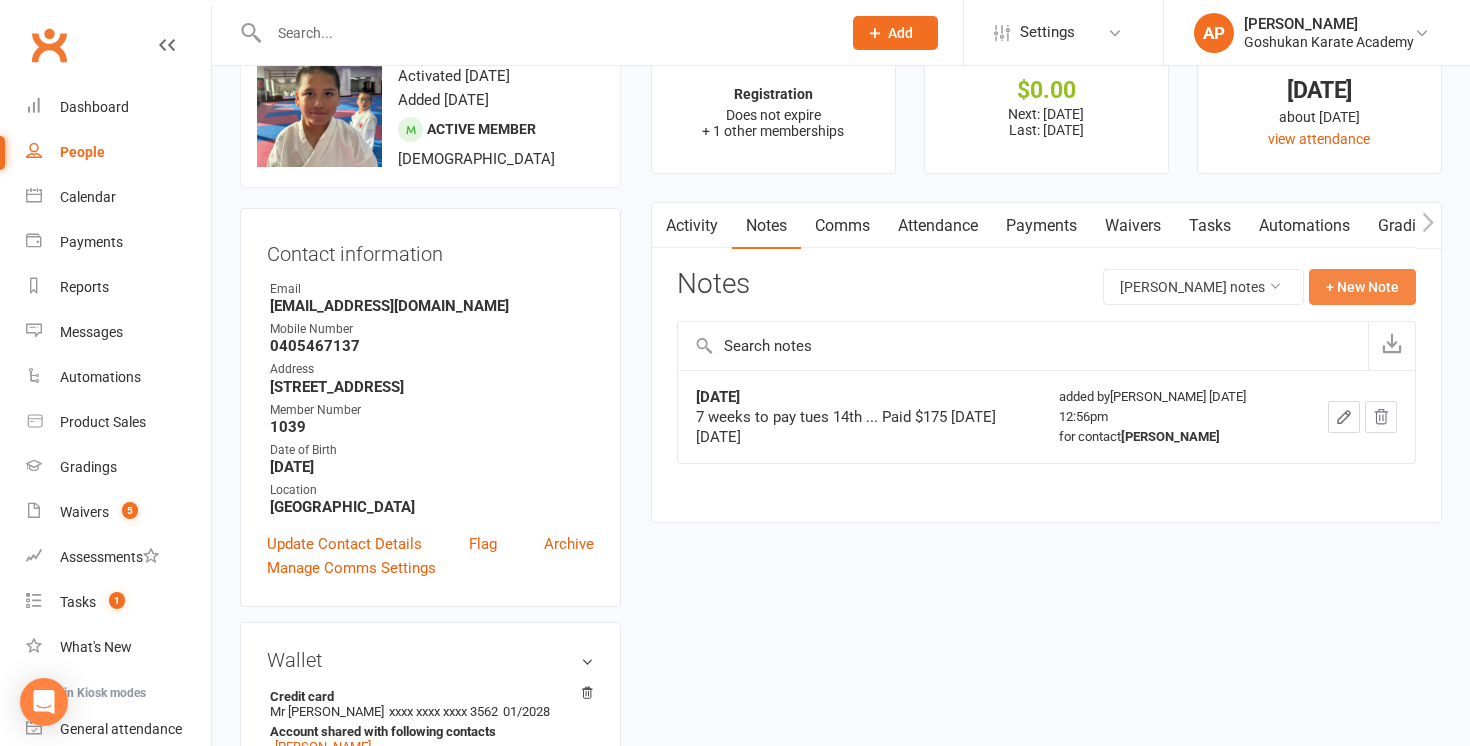 click on "+ New Note" 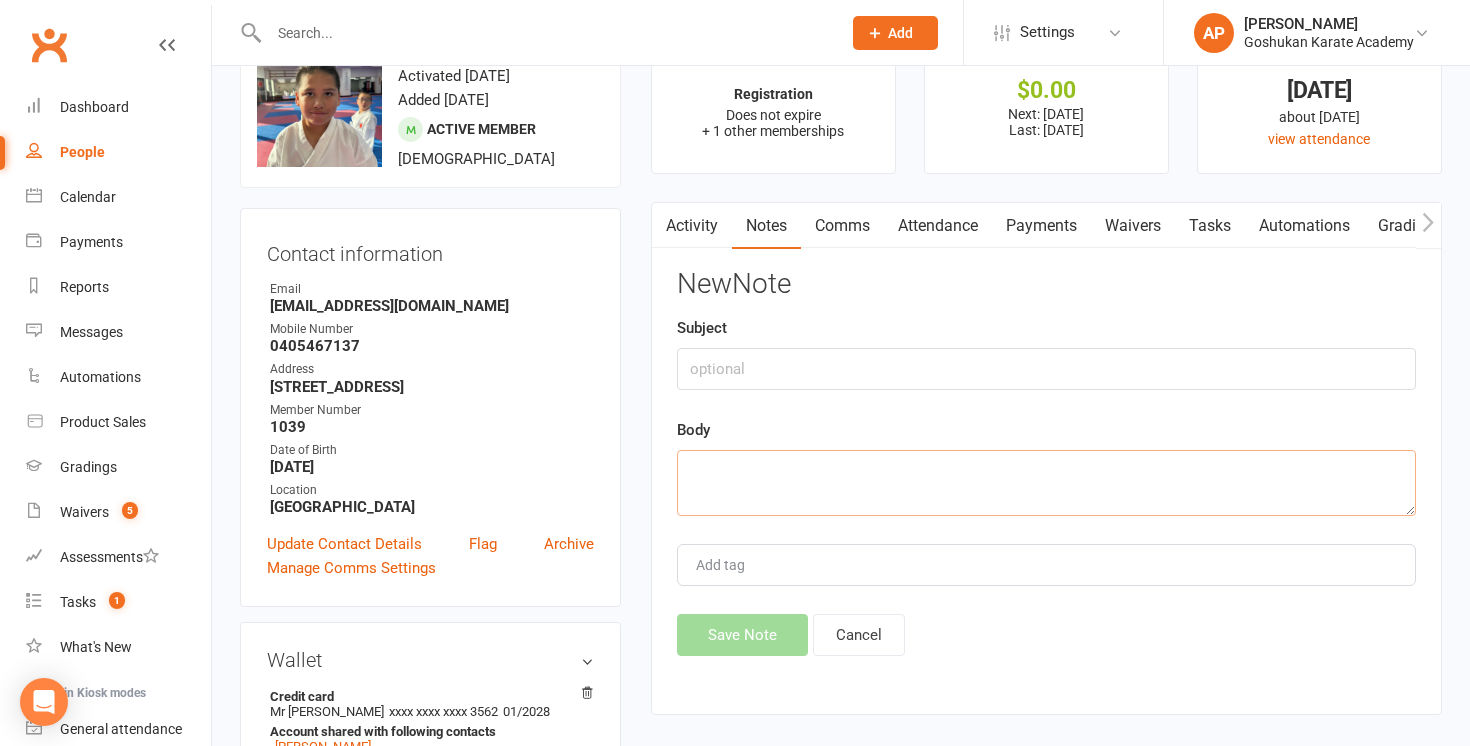 click 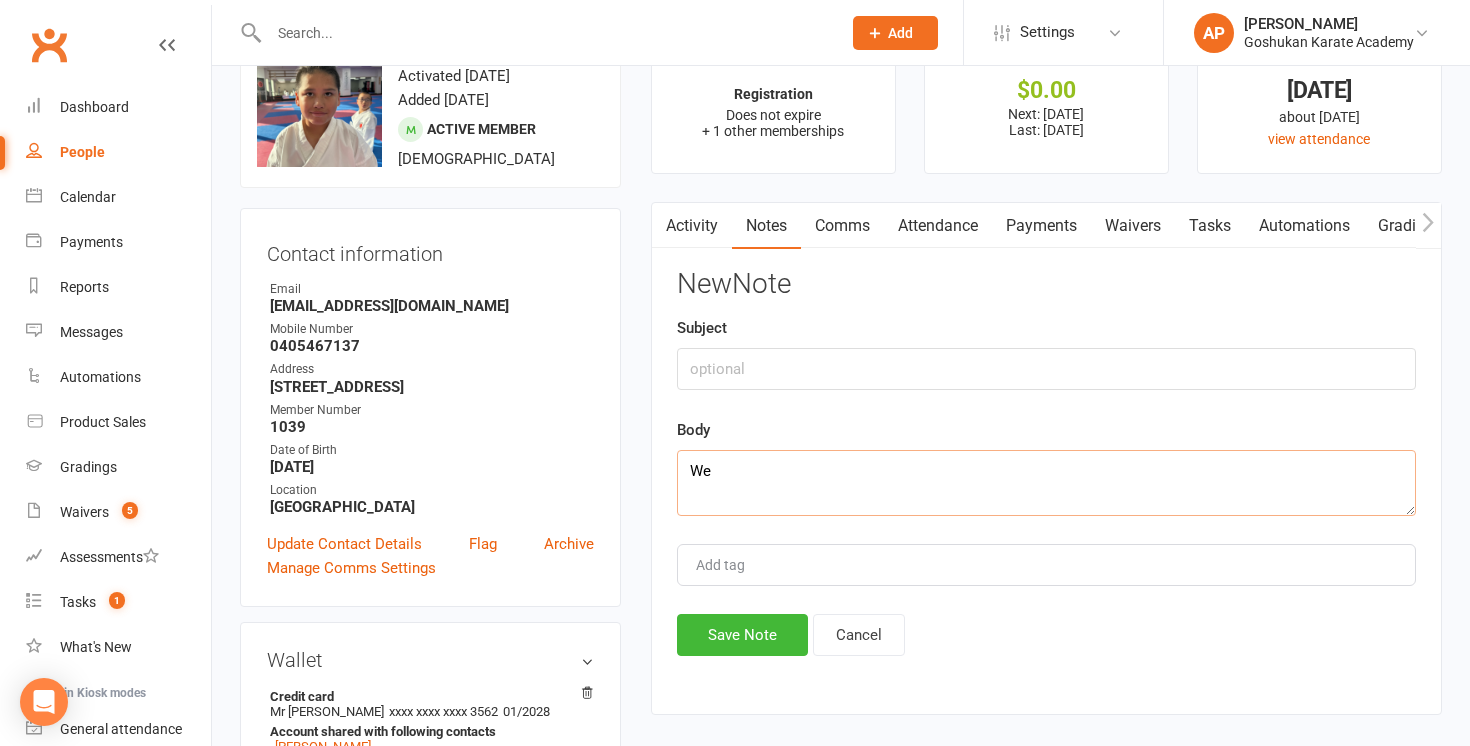 type on "W" 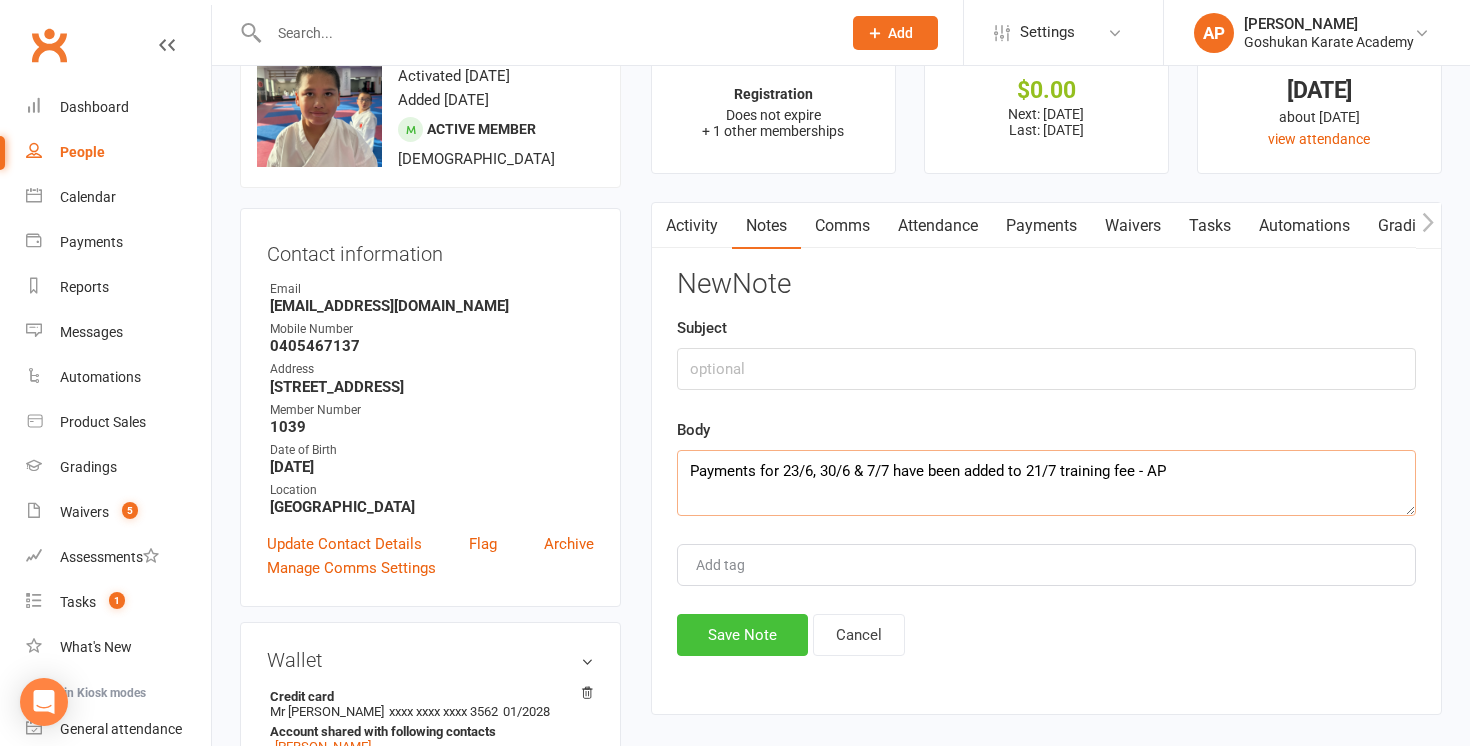 type on "Payments for 23/6, 30/6 & 7/7 have been added to 21/7 training fee - AP" 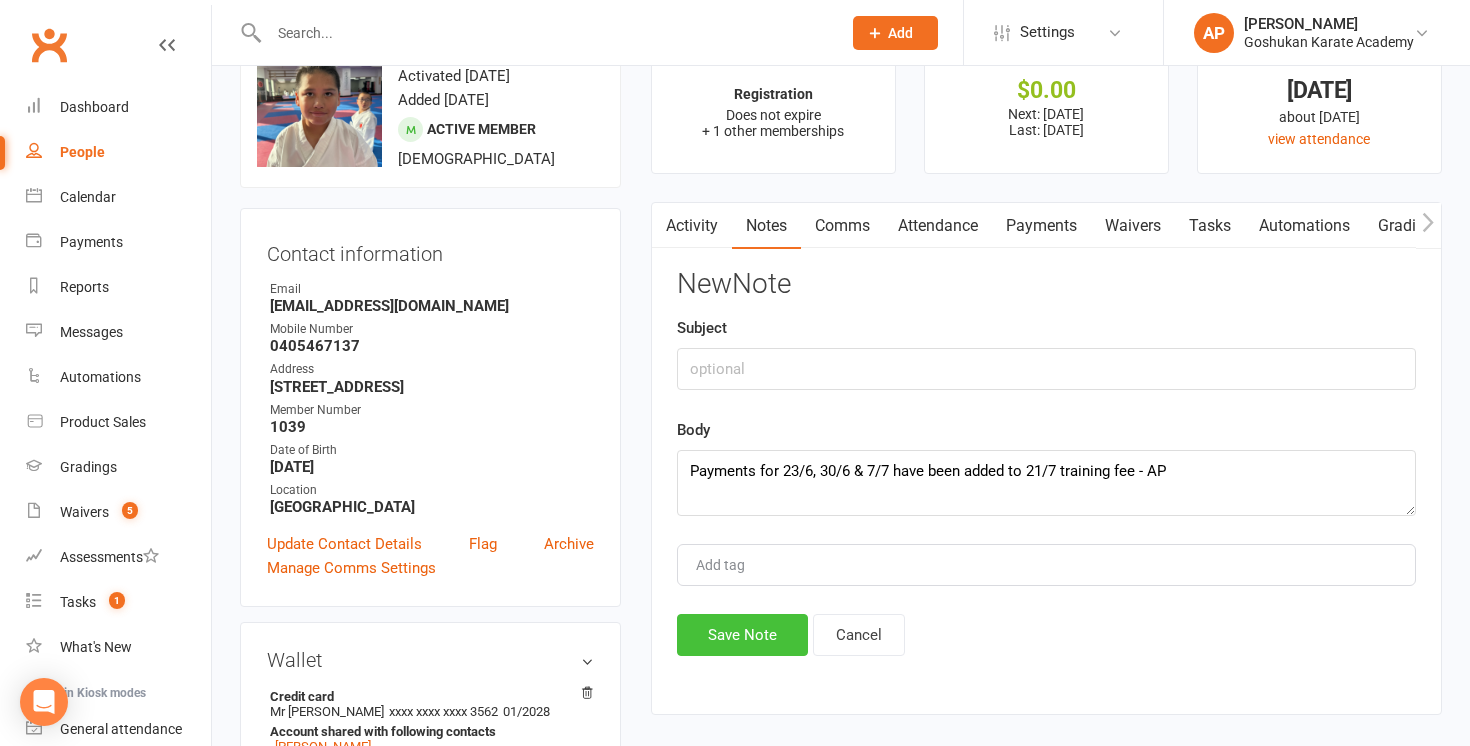 click on "Save Note" 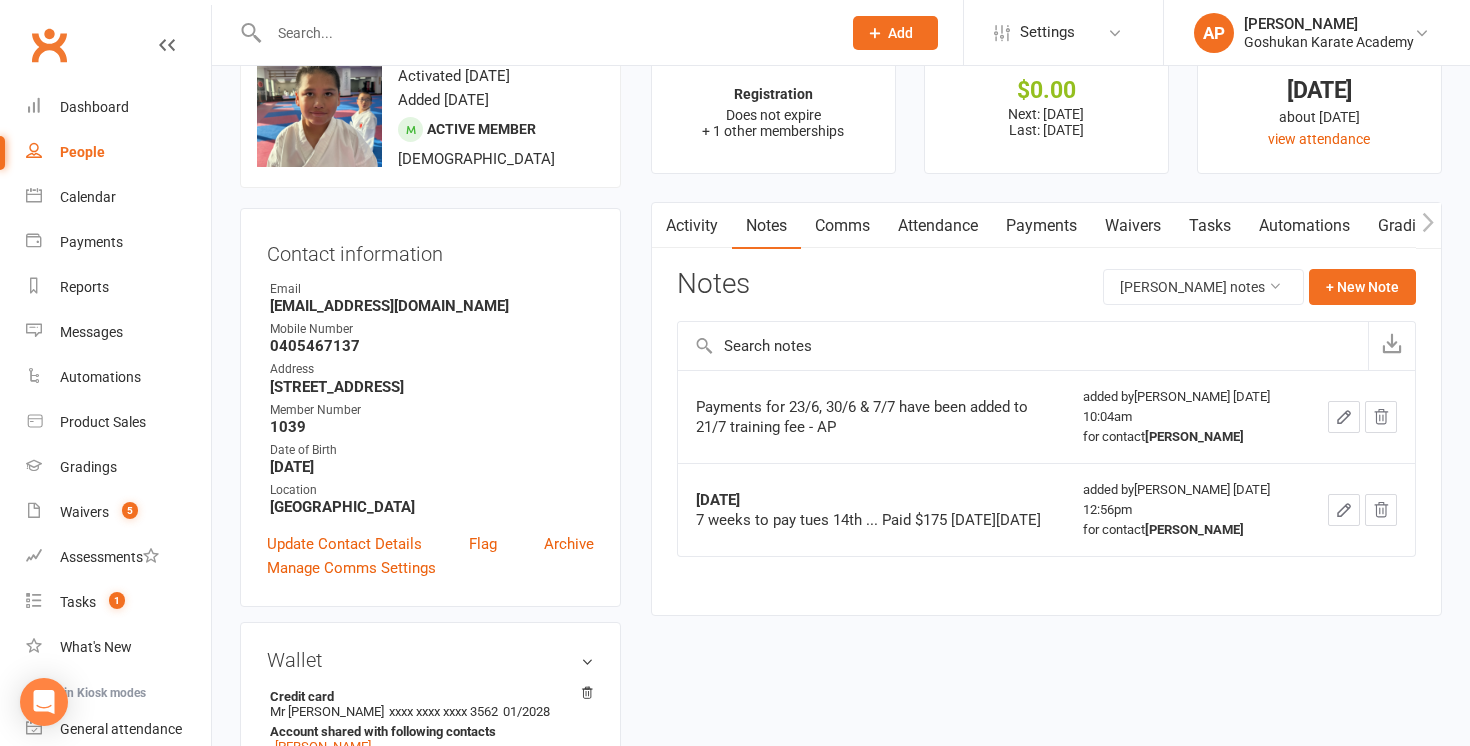 click on "Payments" at bounding box center [1041, 226] 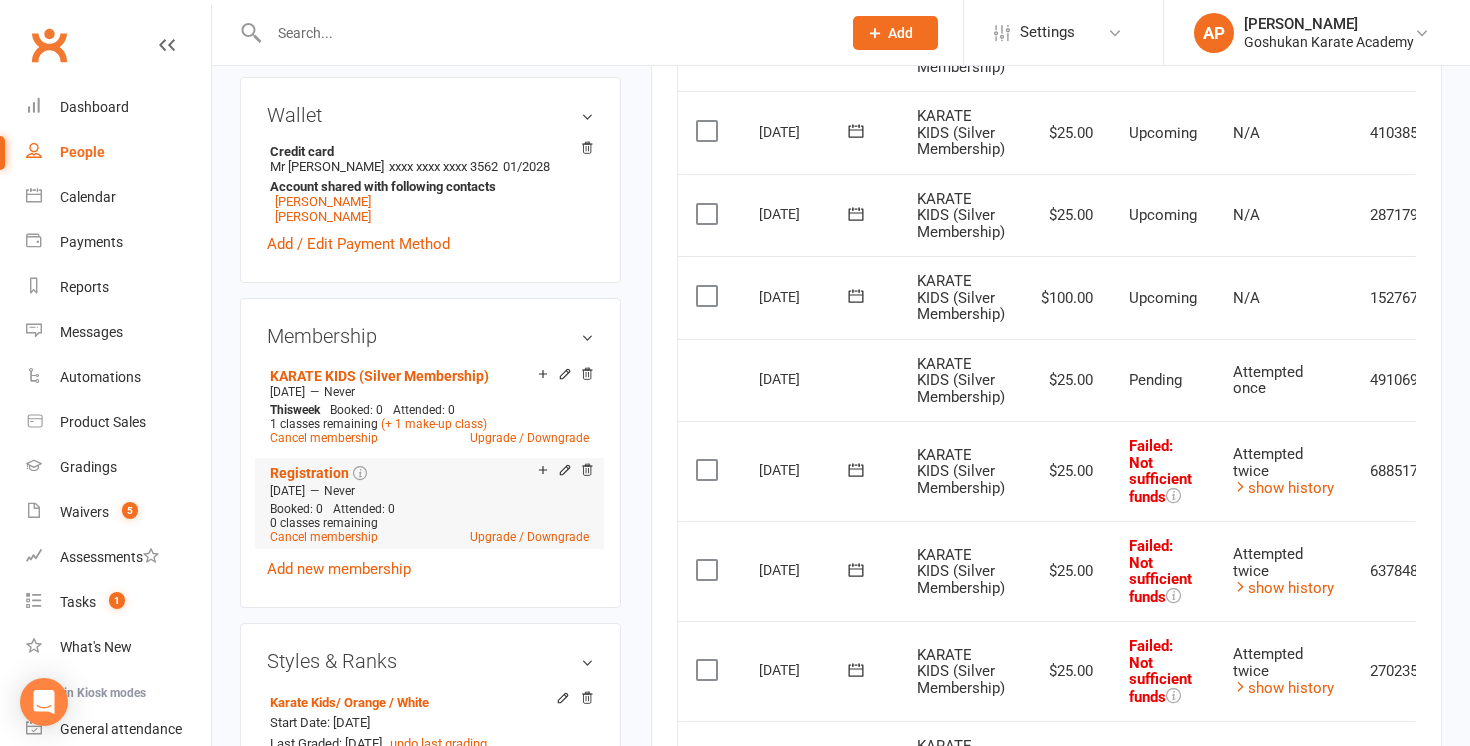 scroll, scrollTop: 0, scrollLeft: 0, axis: both 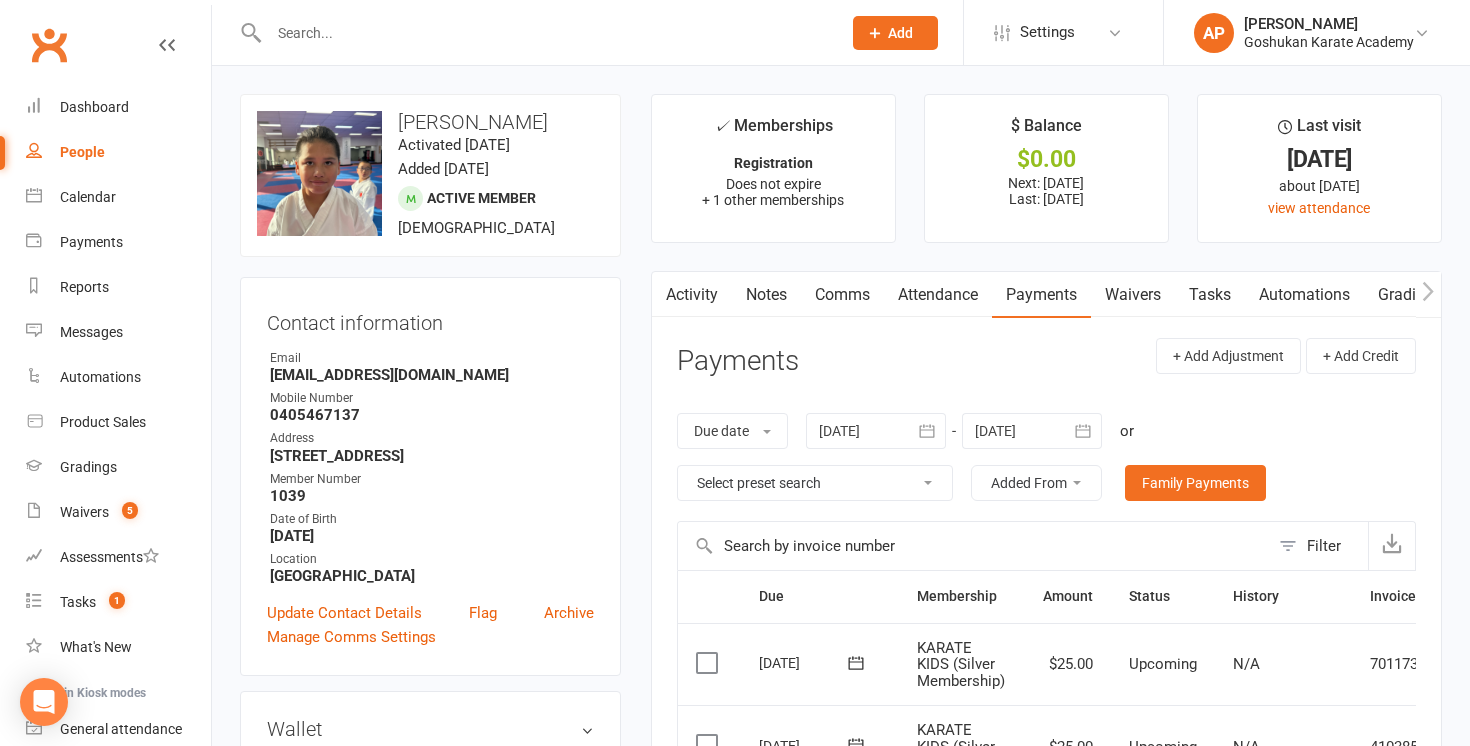 click on "Attendance" at bounding box center (938, 295) 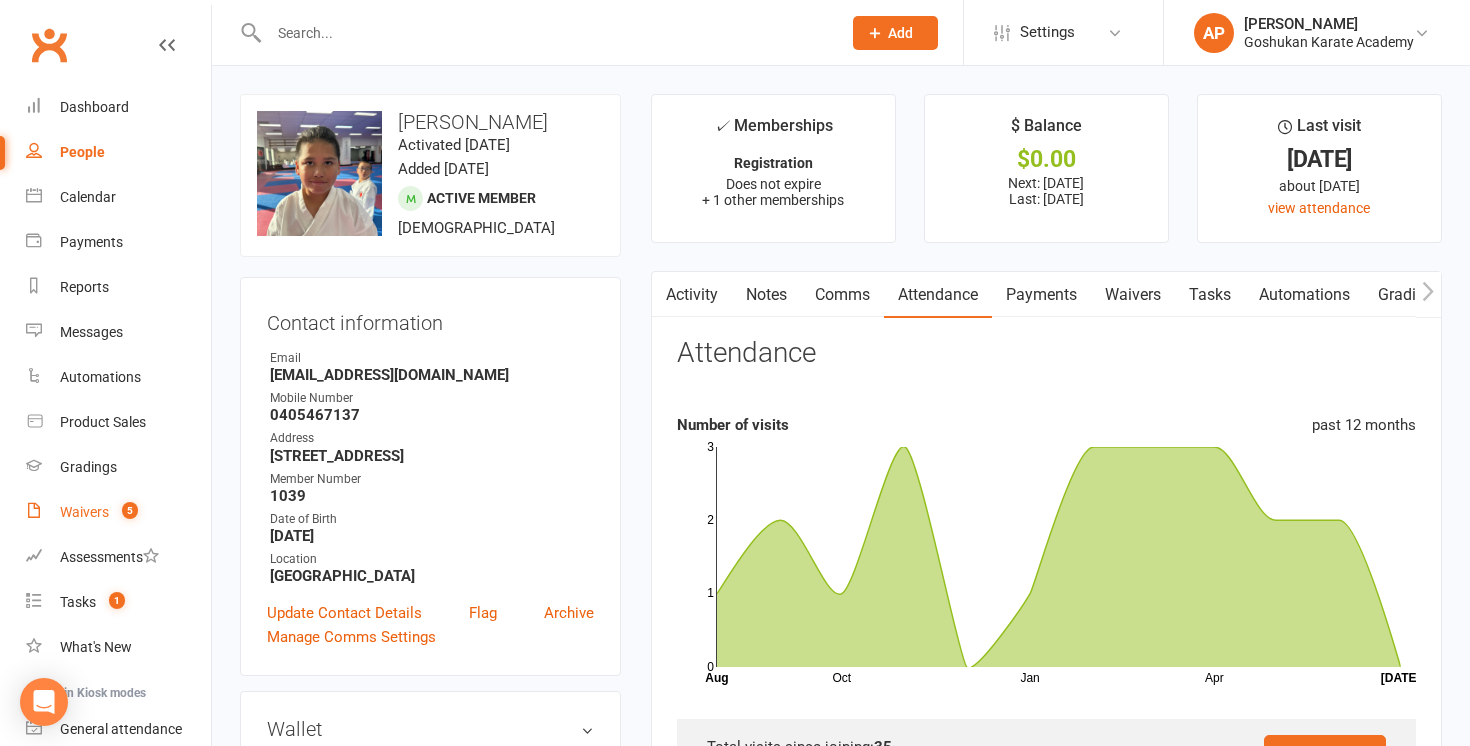 click on "Waivers" at bounding box center [84, 512] 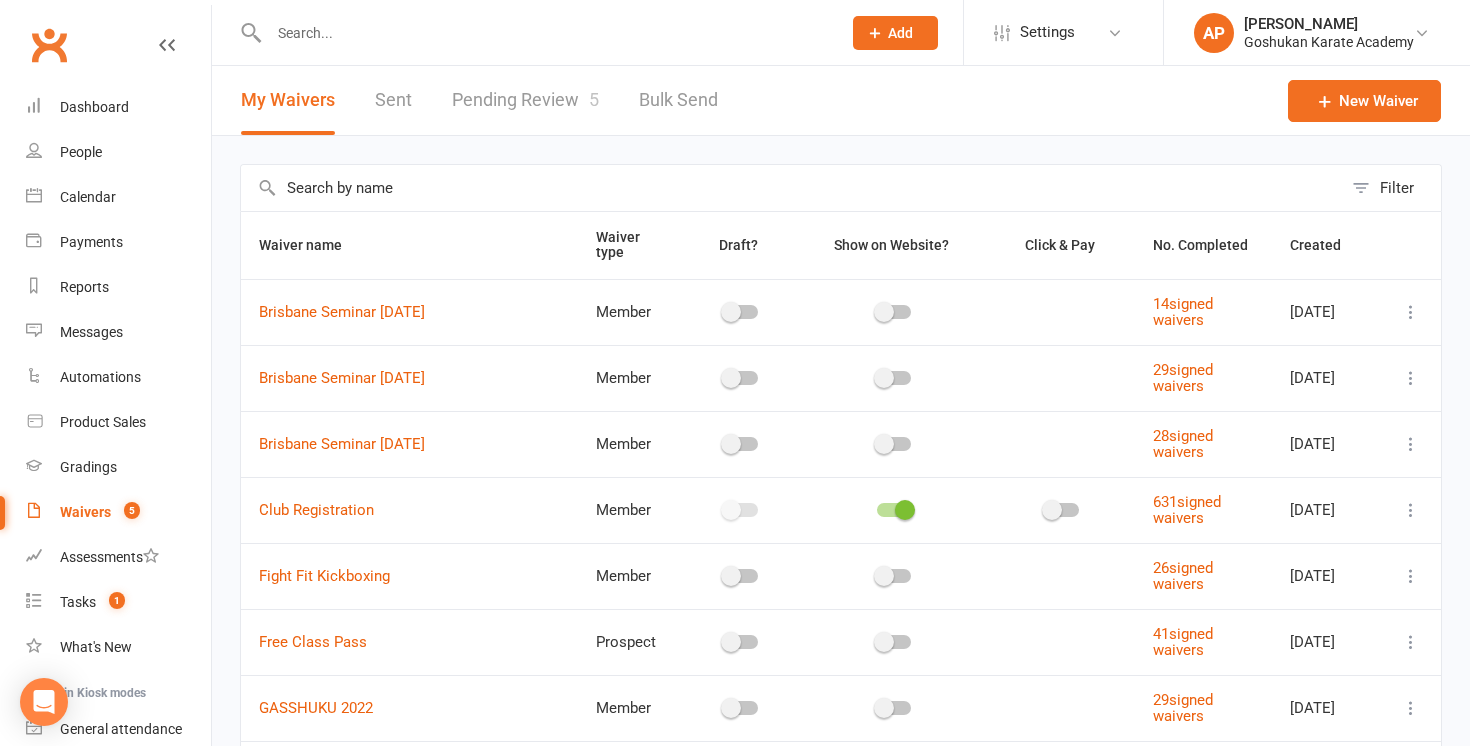 click on "Pending Review 5" at bounding box center [525, 100] 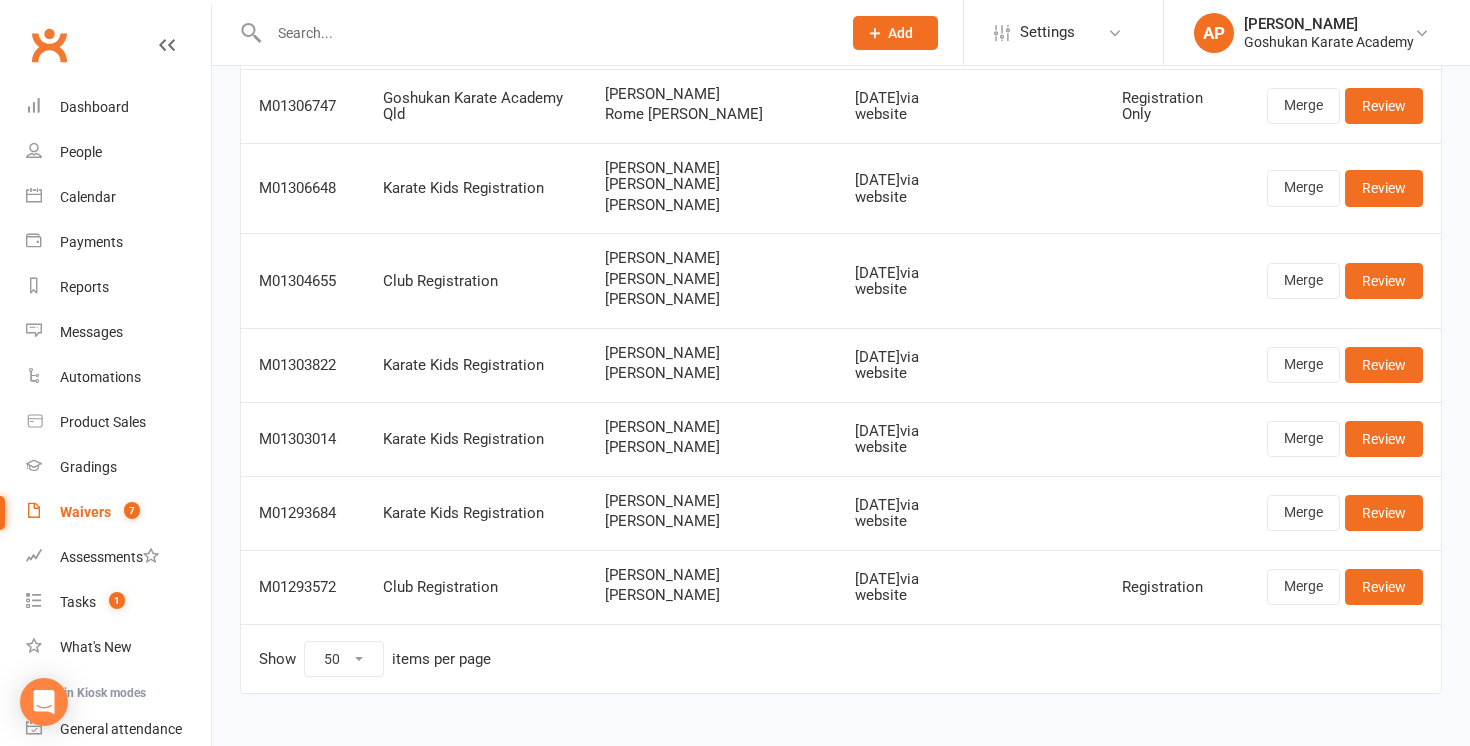 scroll, scrollTop: 236, scrollLeft: 0, axis: vertical 